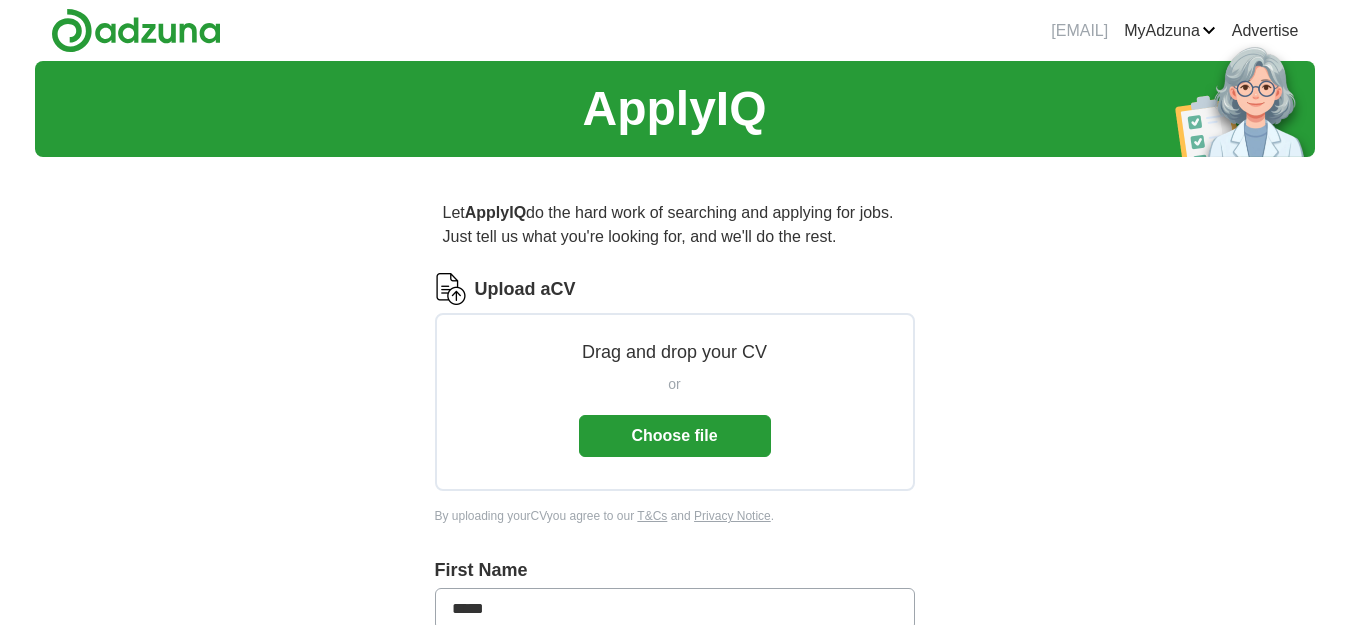 scroll, scrollTop: 0, scrollLeft: 0, axis: both 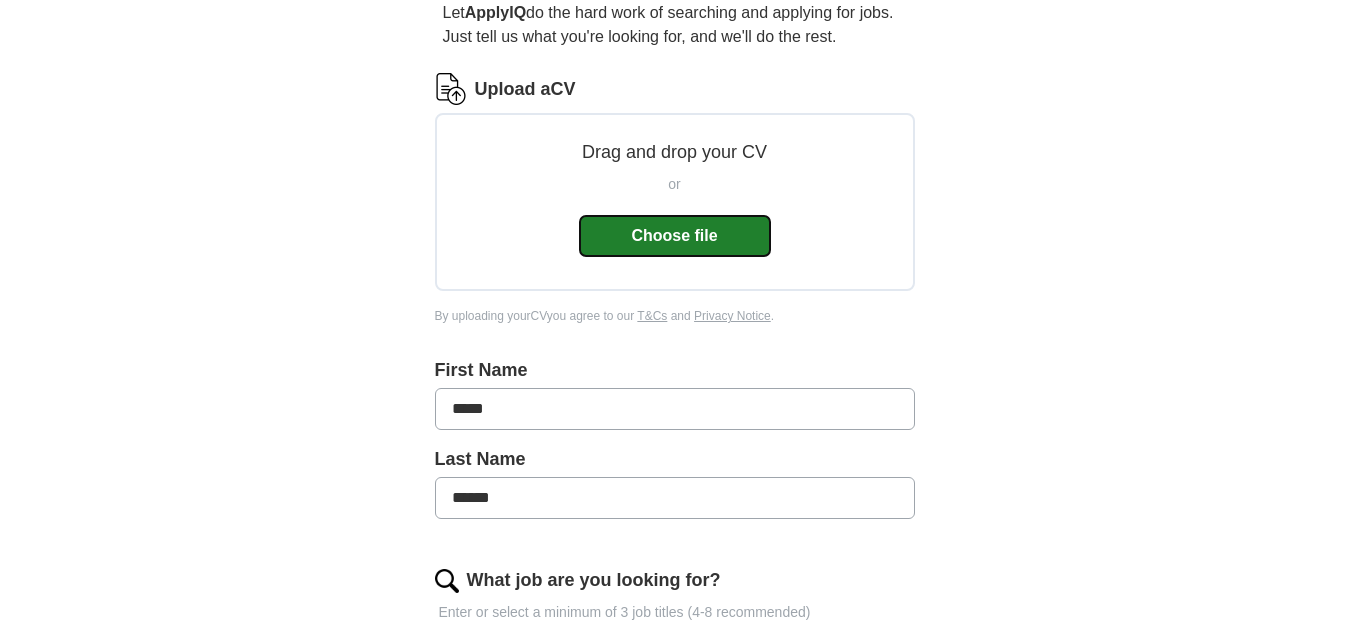 click on "Choose file" at bounding box center [675, 236] 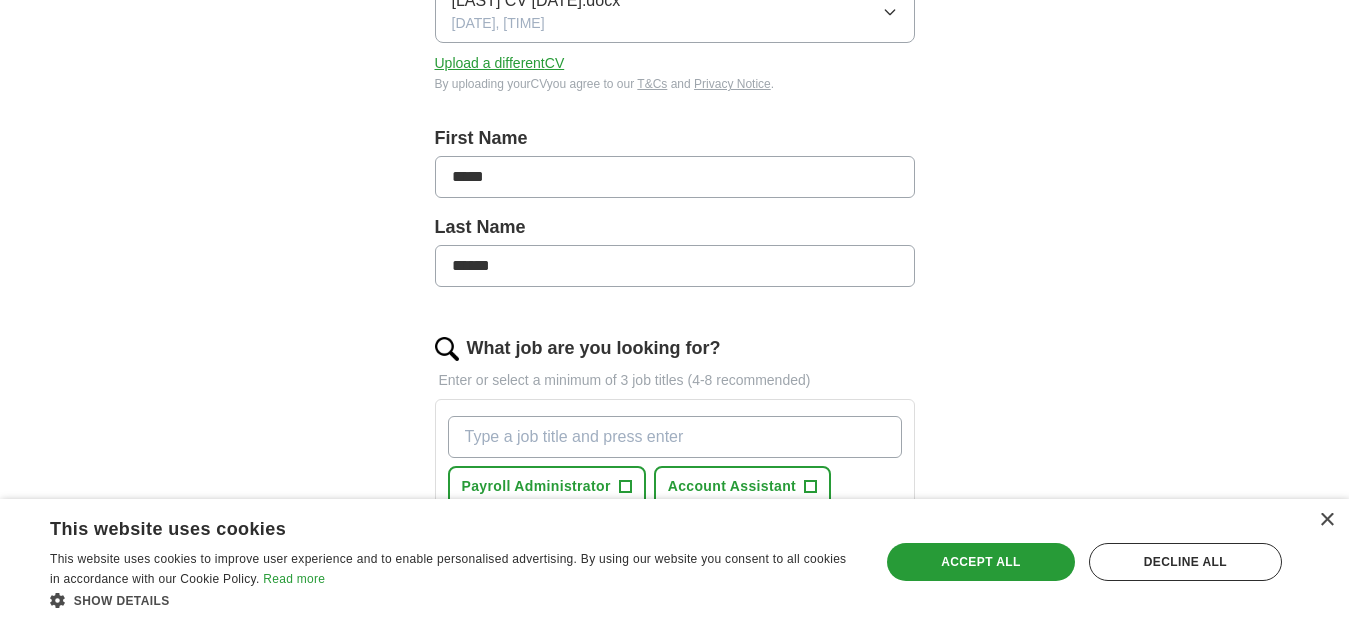 scroll, scrollTop: 360, scrollLeft: 0, axis: vertical 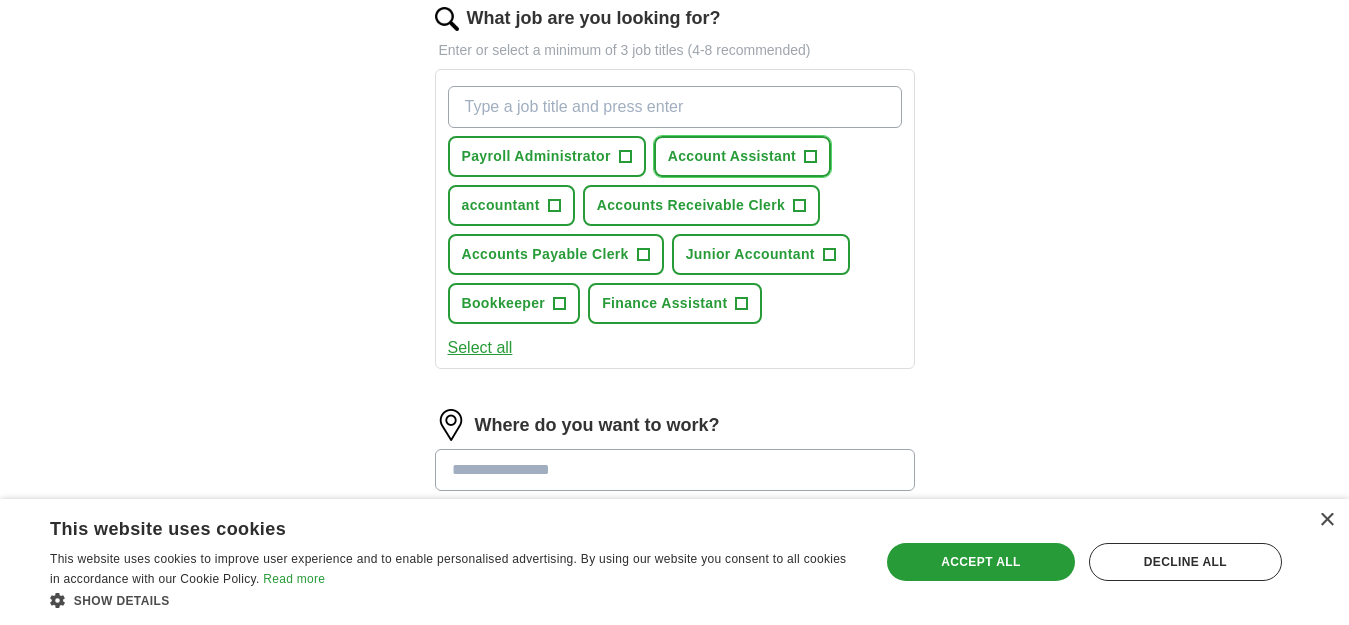 click on "+" at bounding box center [811, 157] 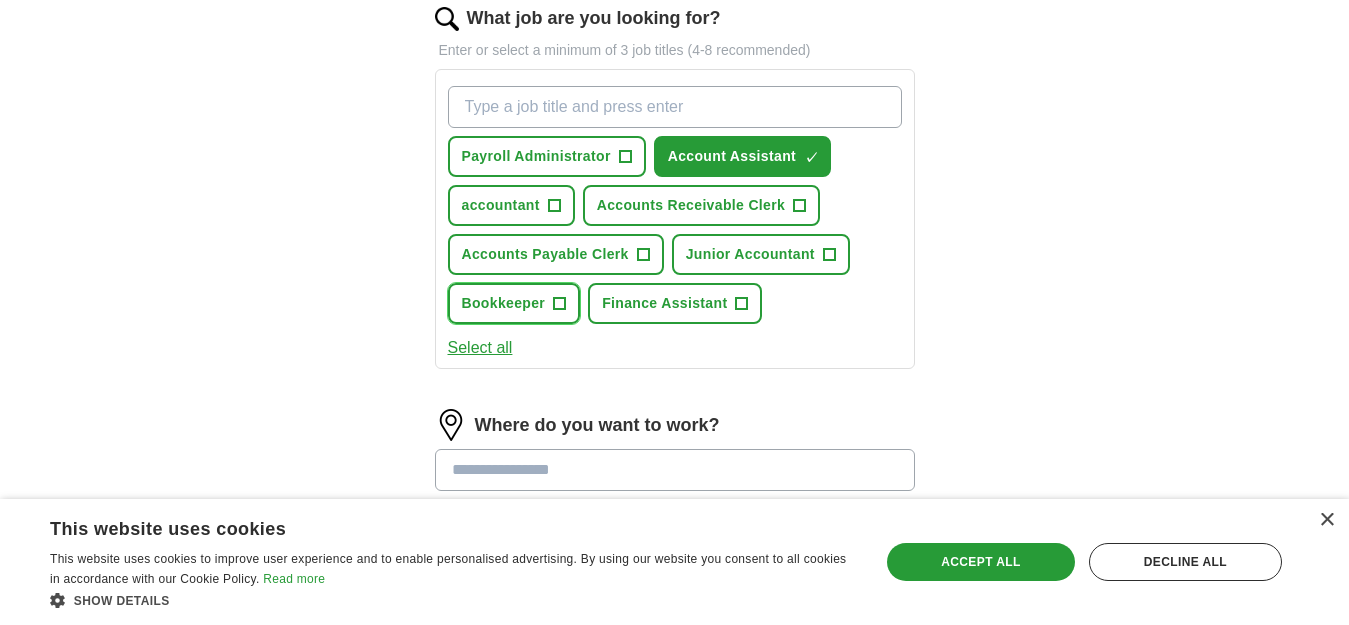 click on "+" at bounding box center (560, 304) 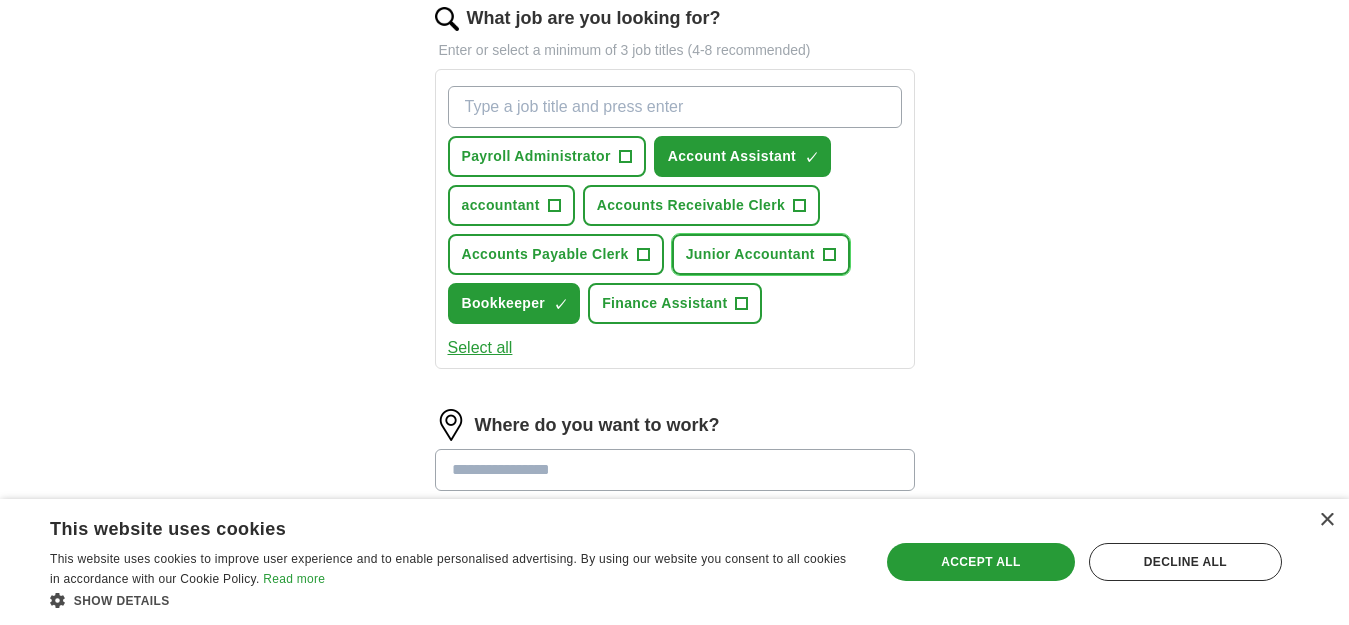 click on "+" at bounding box center (829, 255) 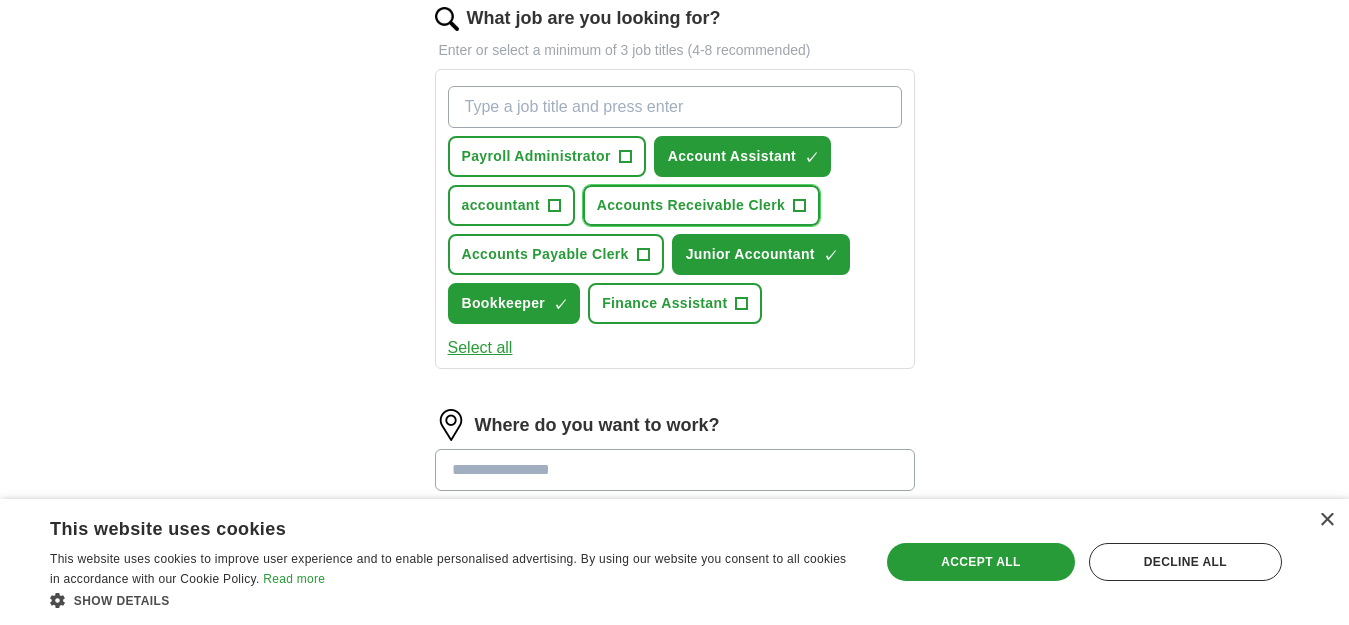 click on "+" at bounding box center (800, 206) 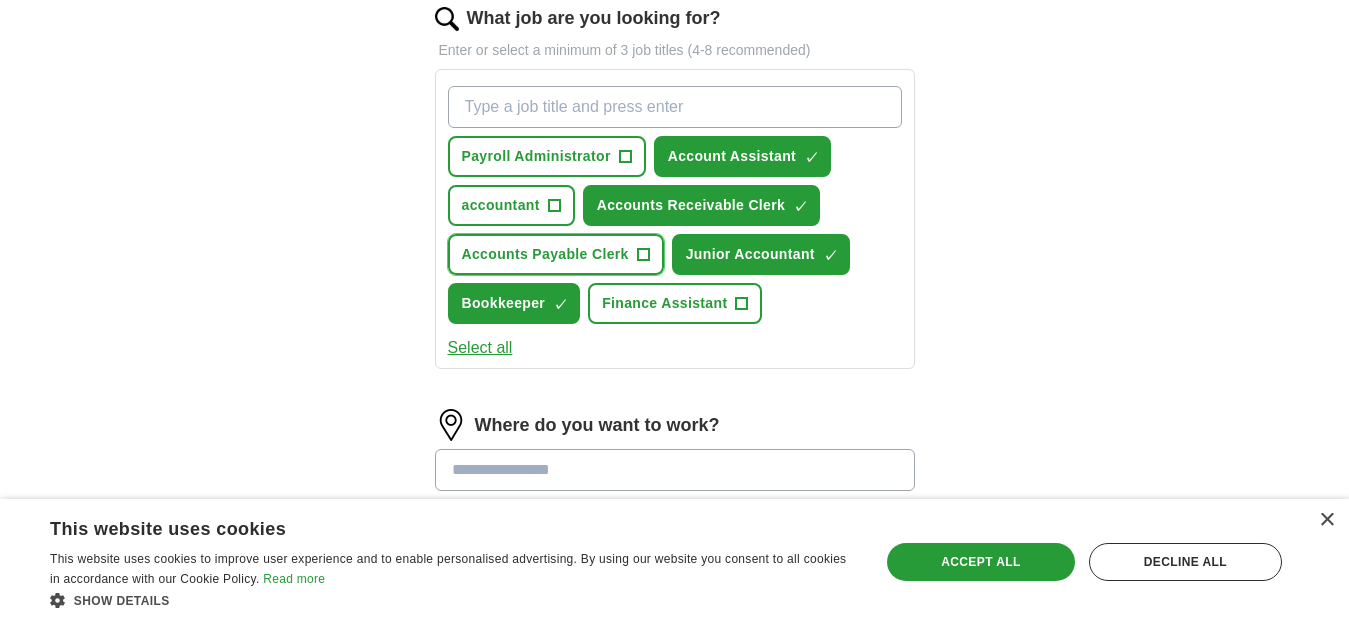 click on "+" at bounding box center [643, 255] 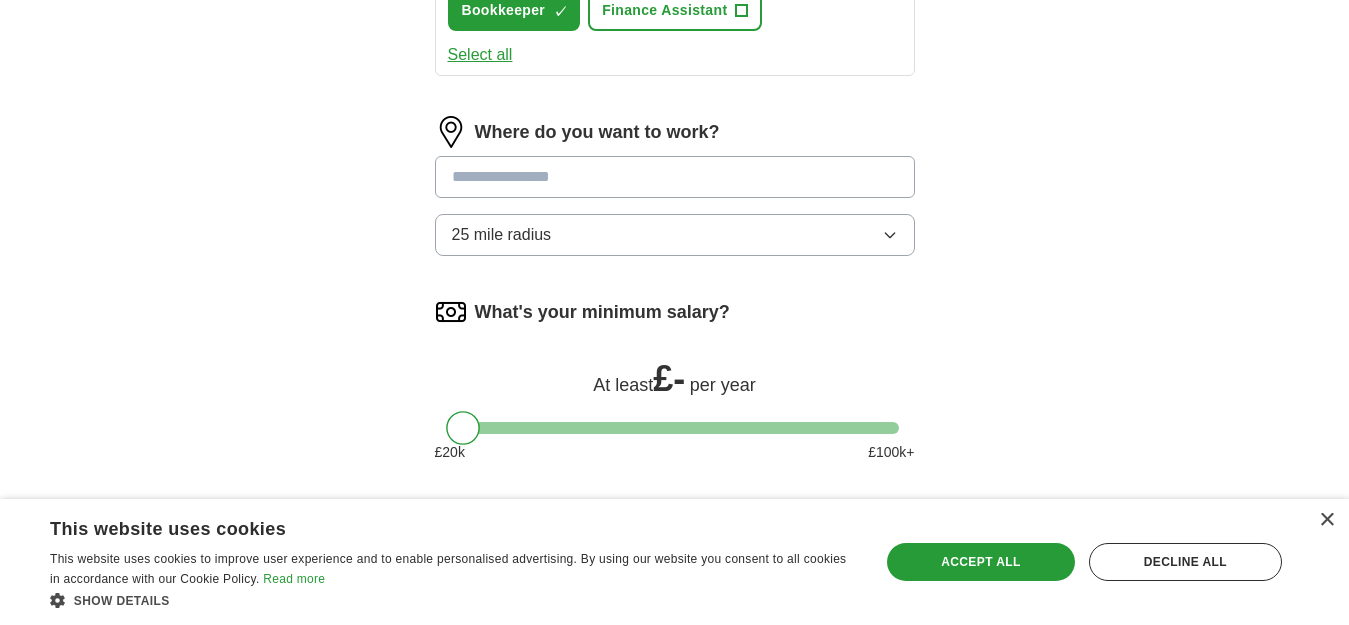 scroll, scrollTop: 1000, scrollLeft: 0, axis: vertical 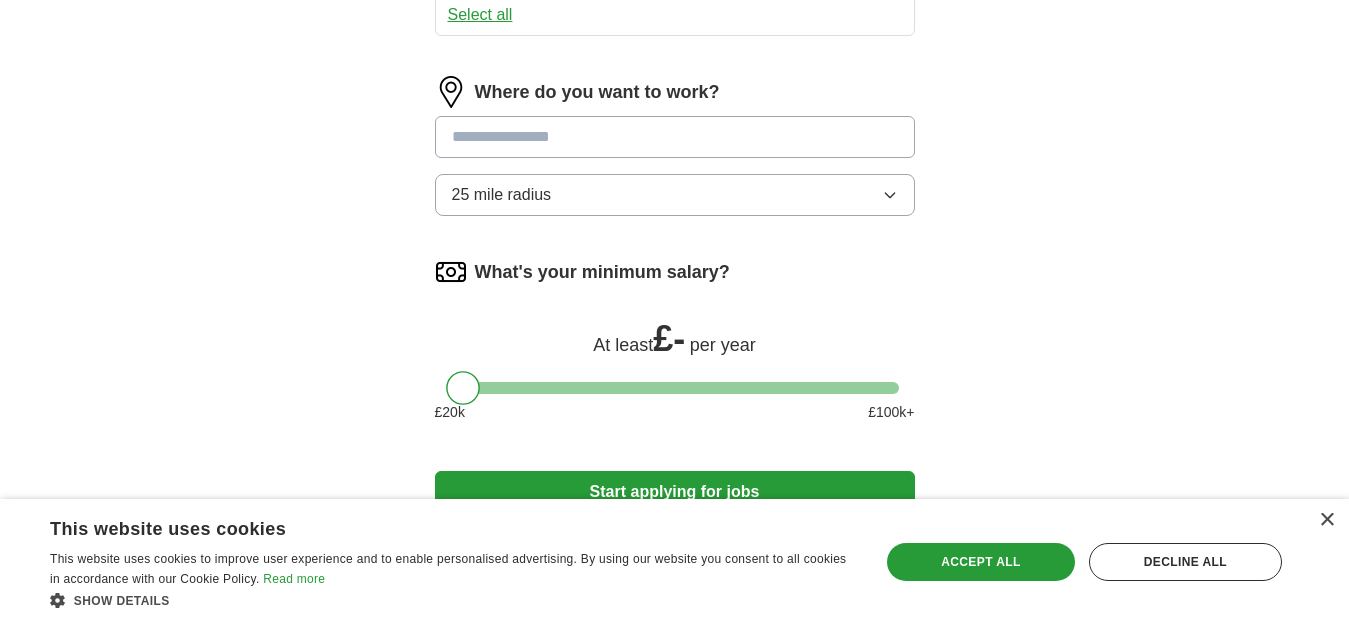 click at bounding box center [675, 137] 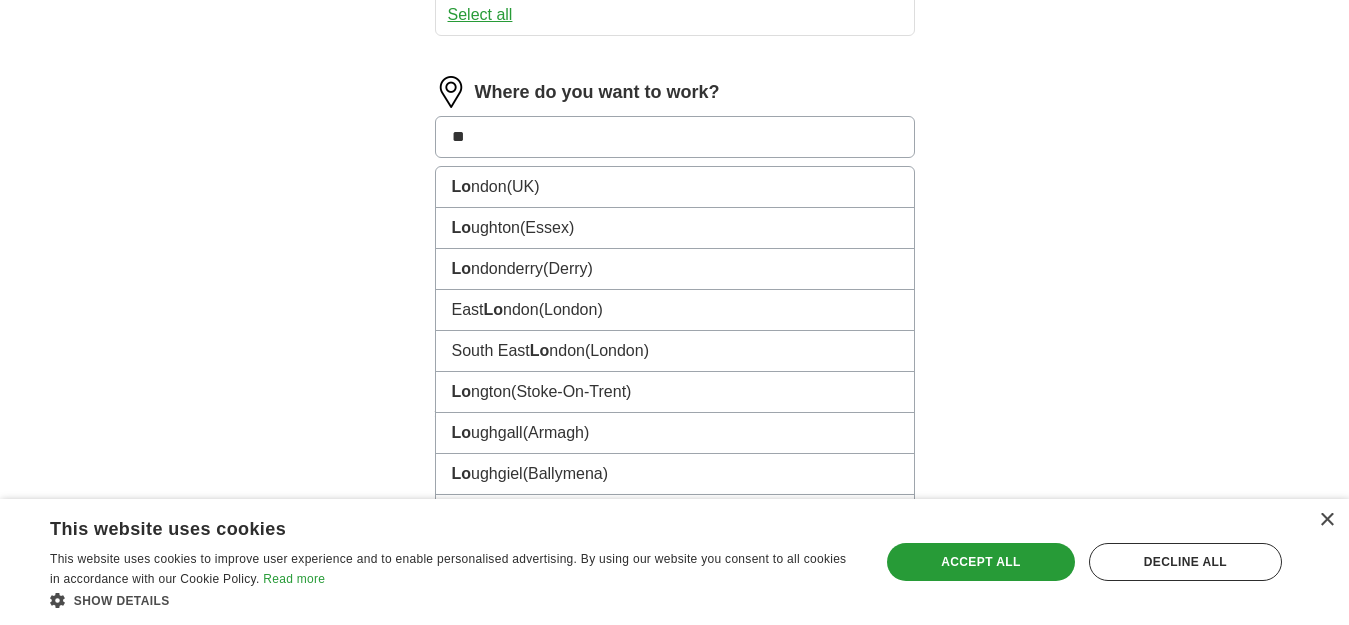 type on "***" 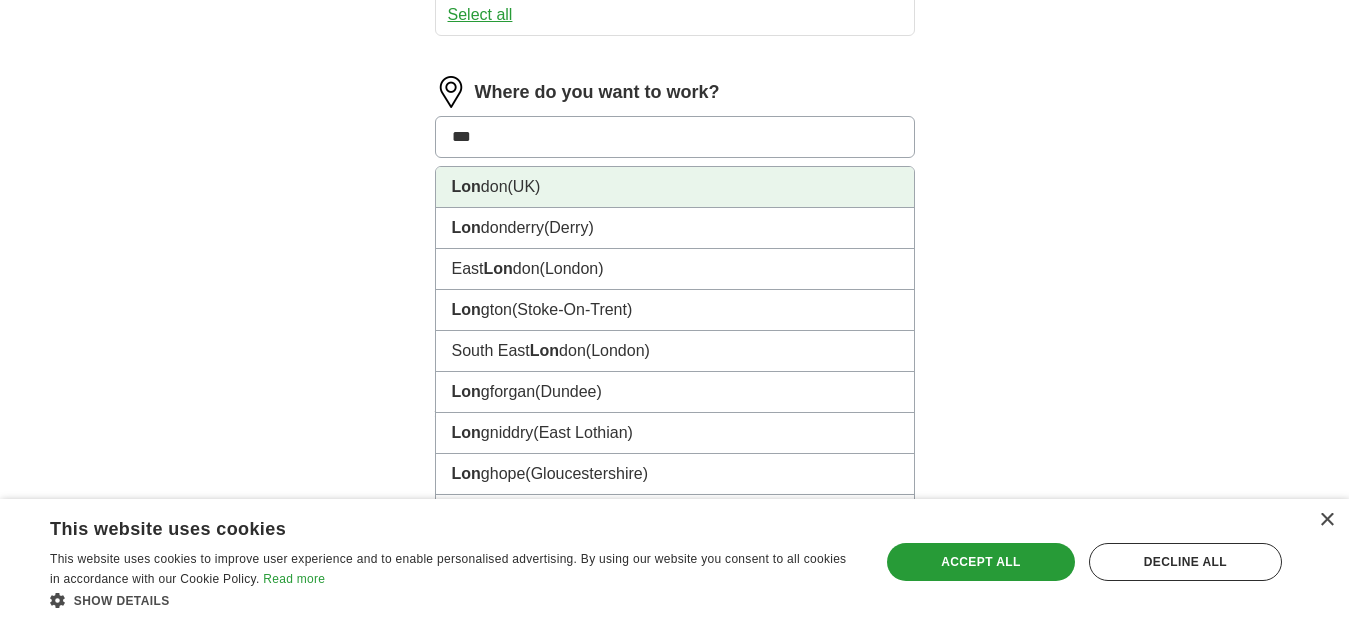 click on "[CITY]  (UK)" at bounding box center [675, 187] 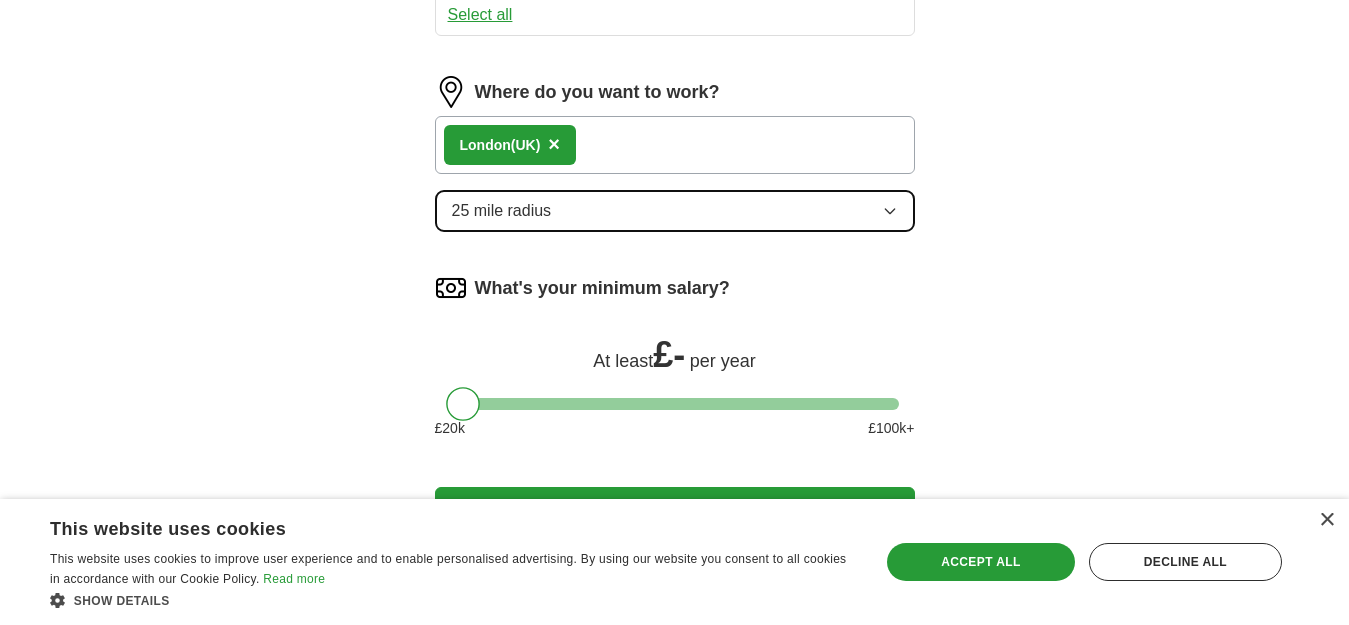 click on "25 mile radius" at bounding box center [675, 211] 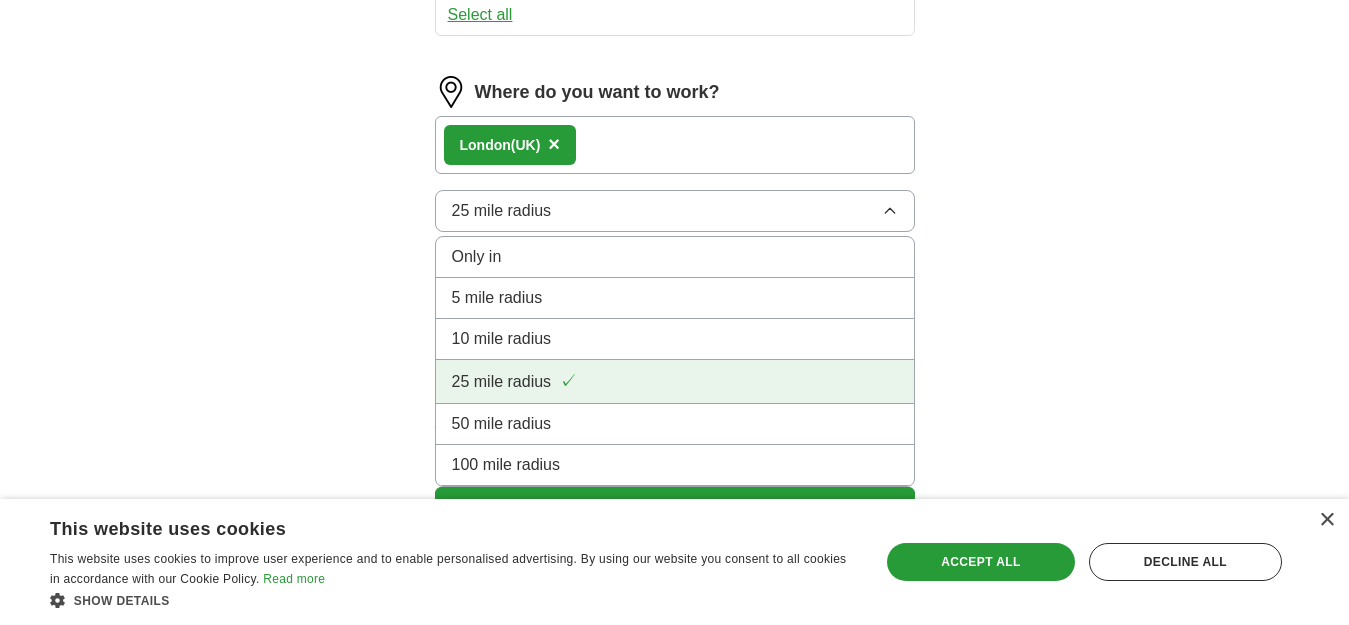 click on "25 mile radius ✓" at bounding box center [675, 381] 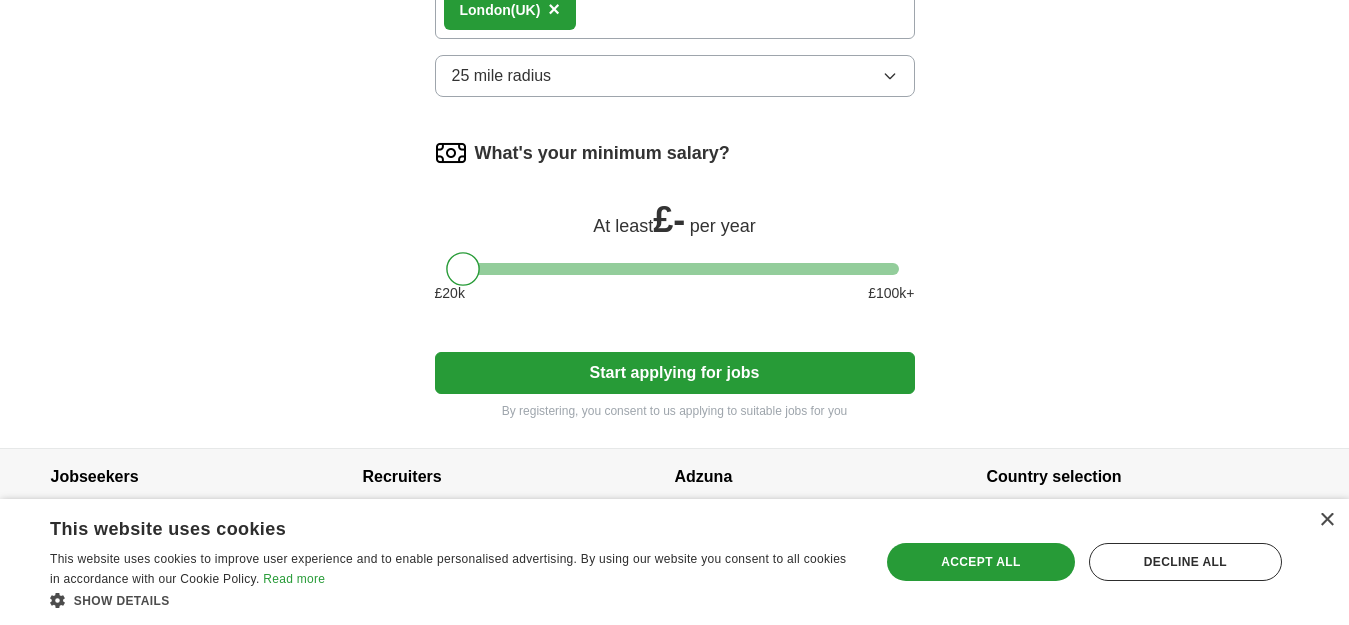 scroll, scrollTop: 1160, scrollLeft: 0, axis: vertical 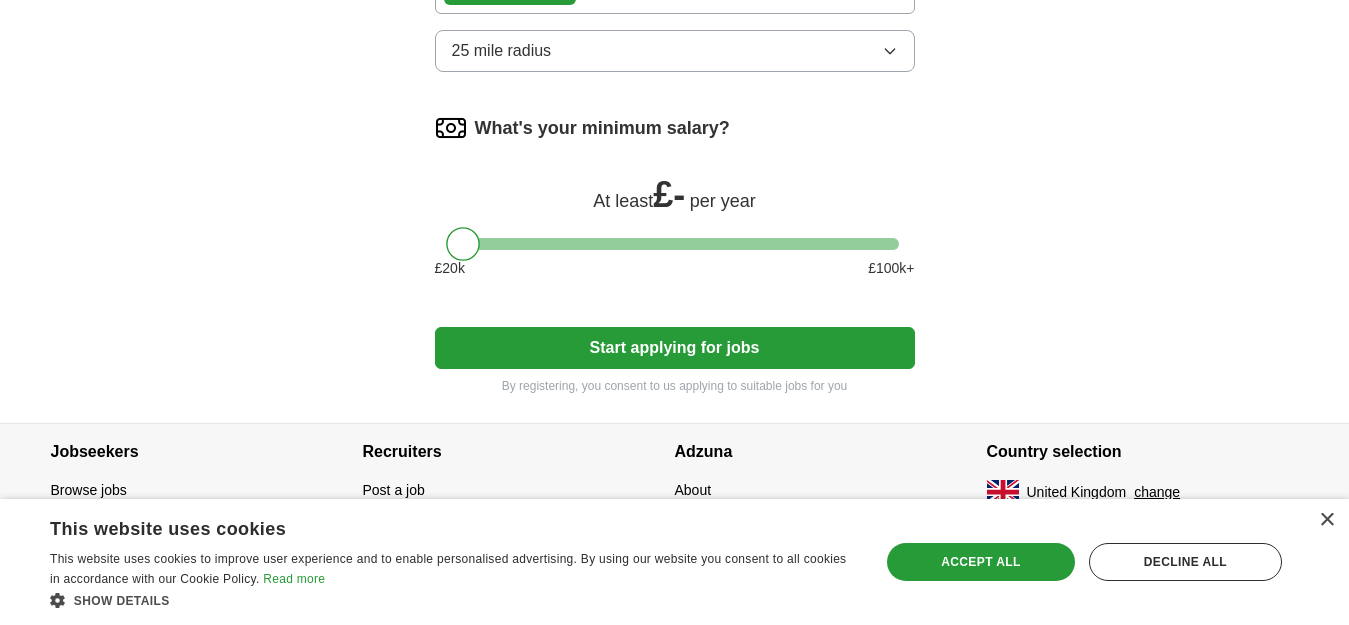 click at bounding box center [675, 244] 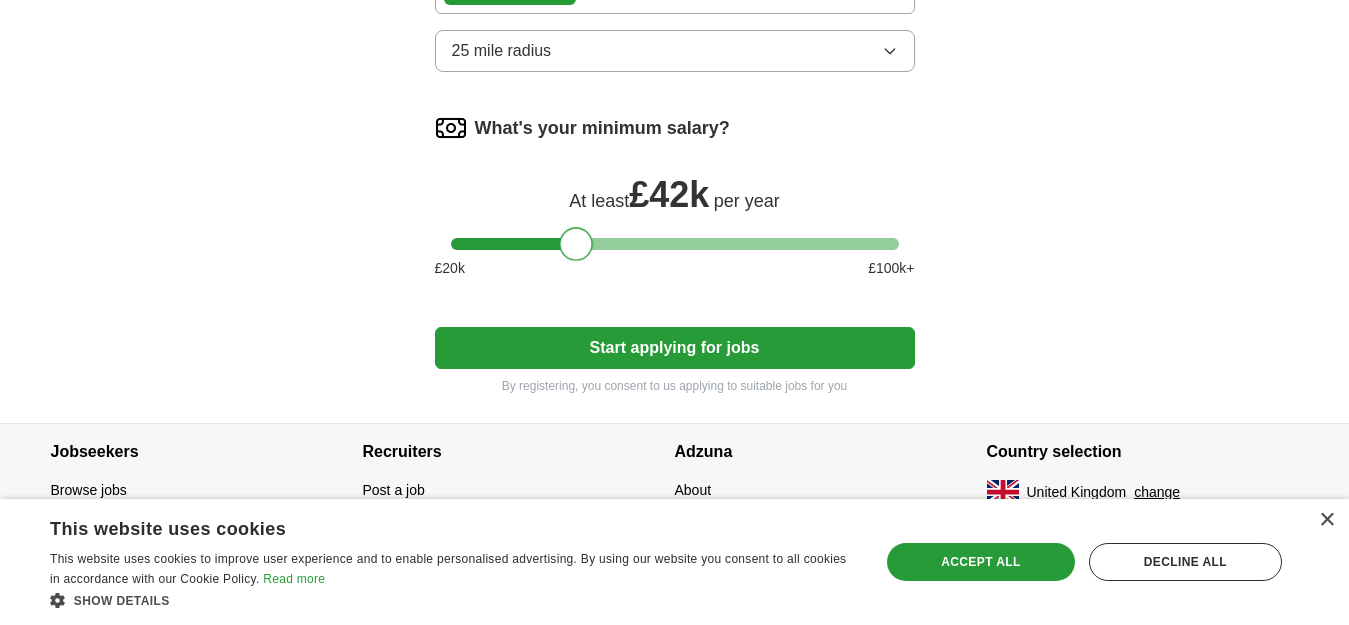 click at bounding box center (675, 244) 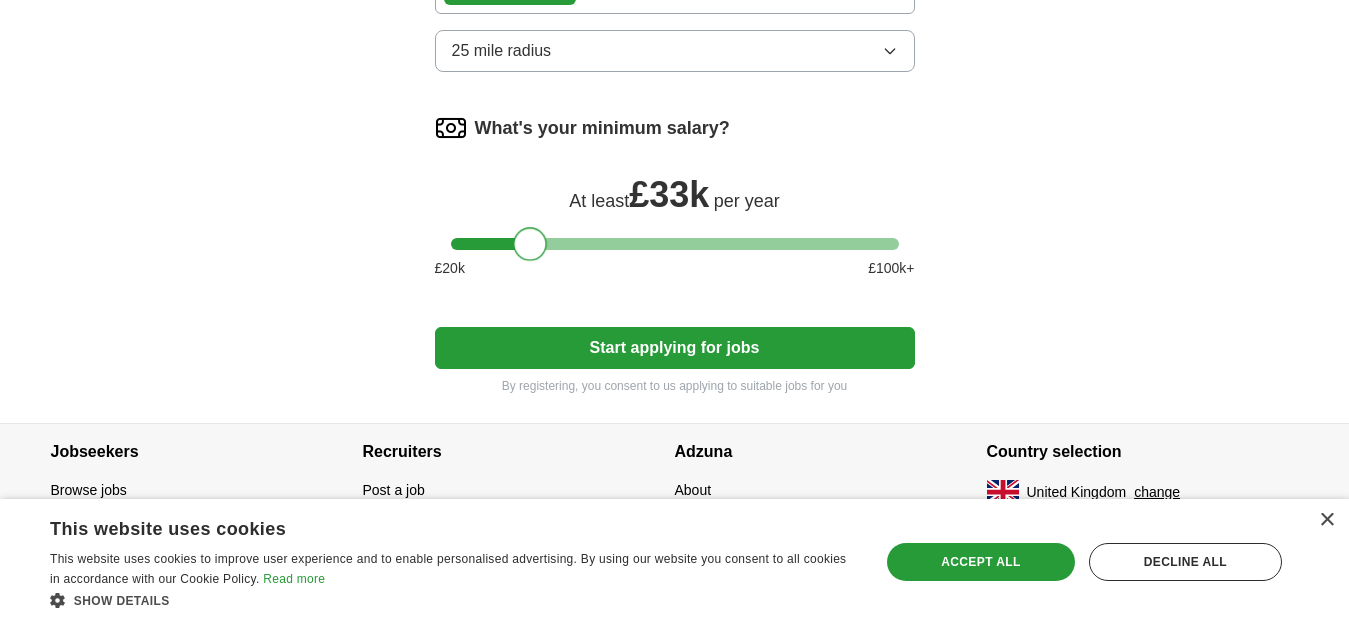 click at bounding box center (675, 244) 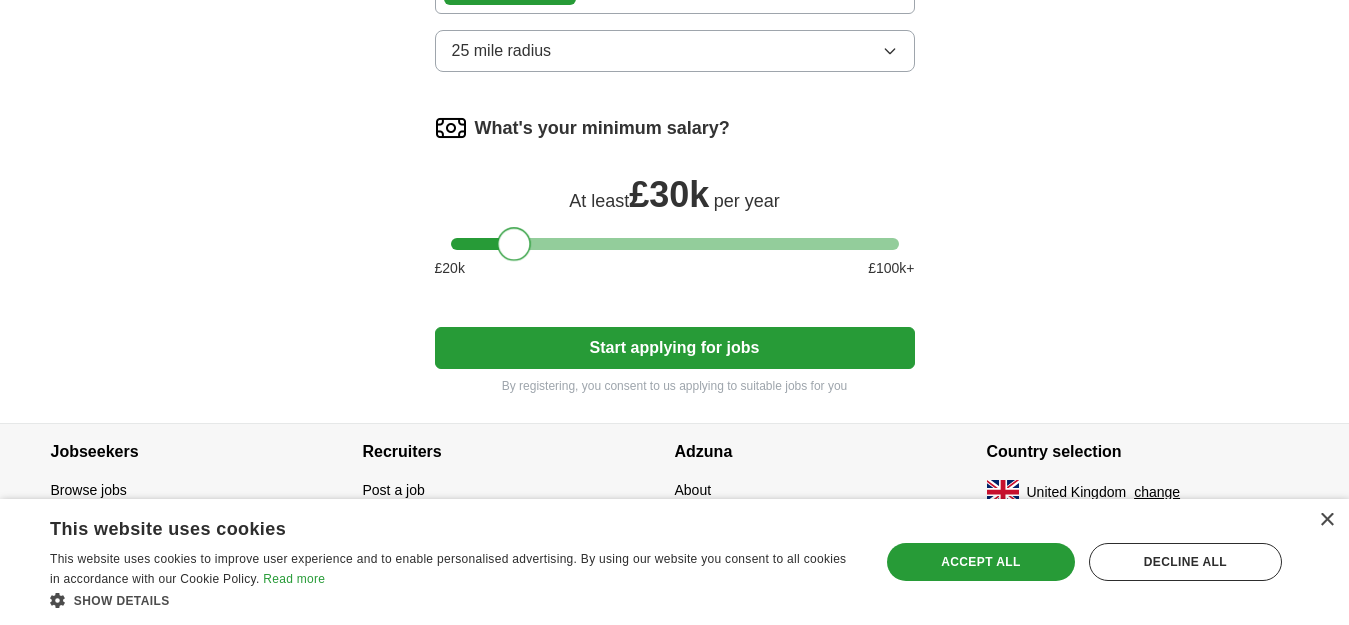 drag, startPoint x: 522, startPoint y: 245, endPoint x: 506, endPoint y: 246, distance: 16.03122 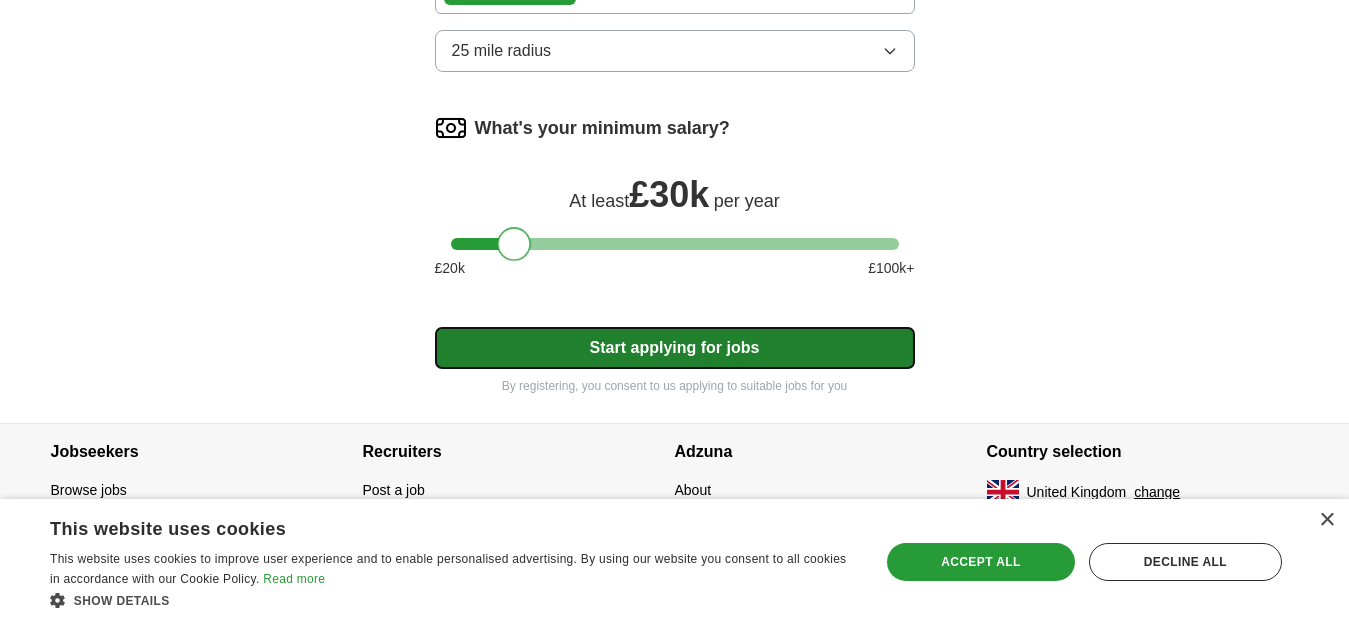 click on "Start applying for jobs" at bounding box center (675, 348) 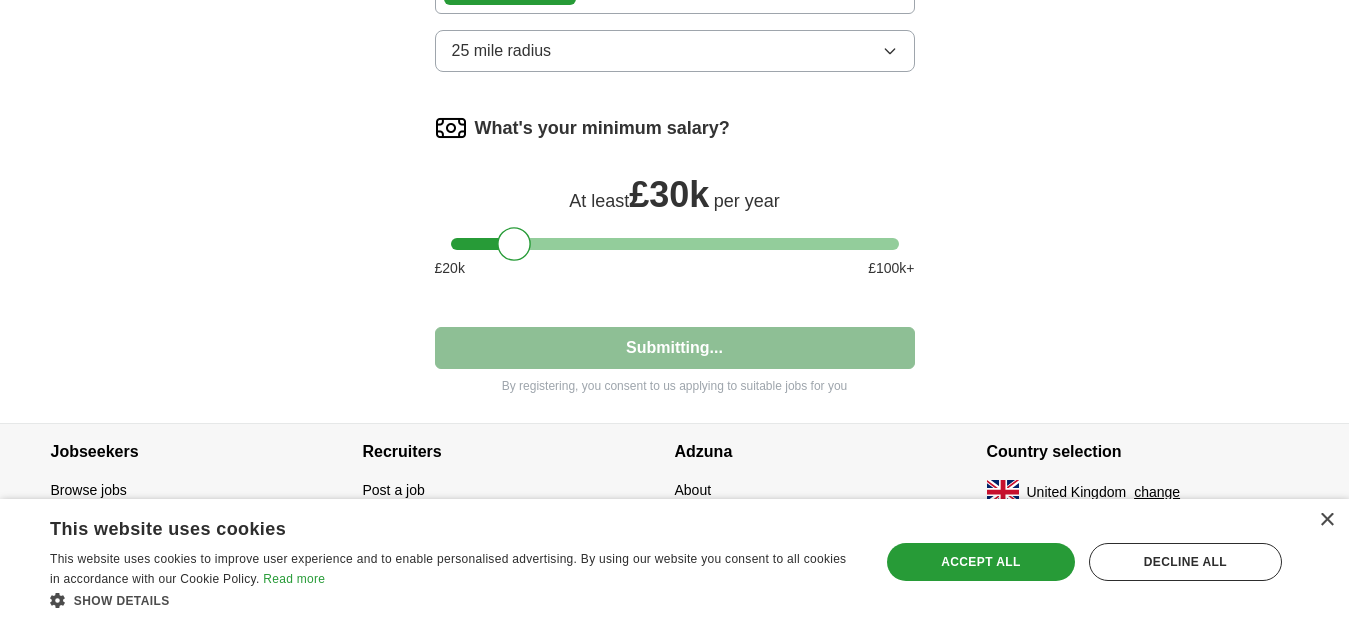 select on "**" 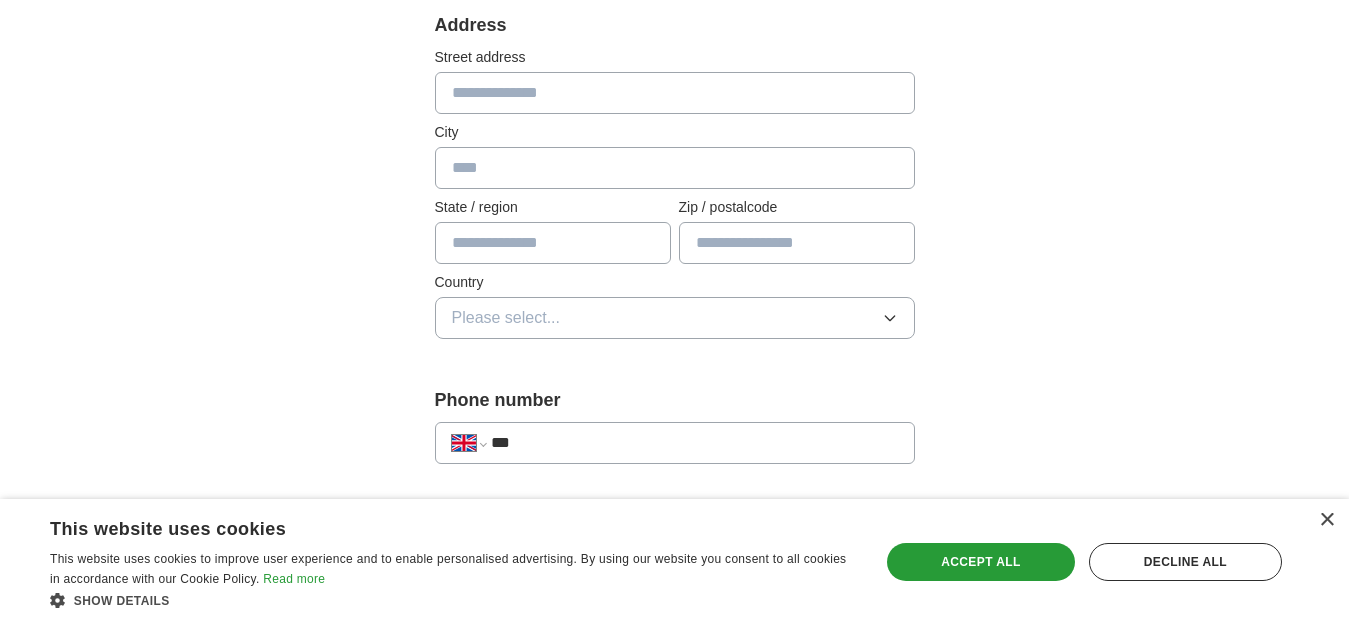 scroll, scrollTop: 440, scrollLeft: 0, axis: vertical 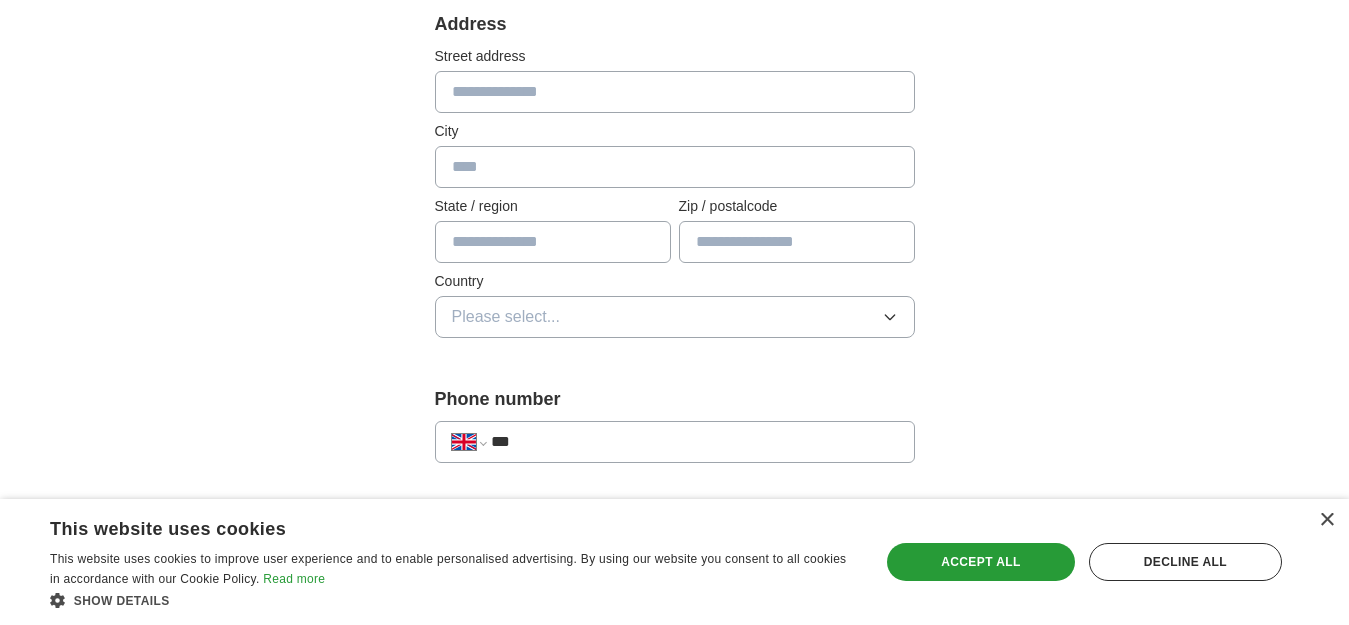 click at bounding box center (675, 92) 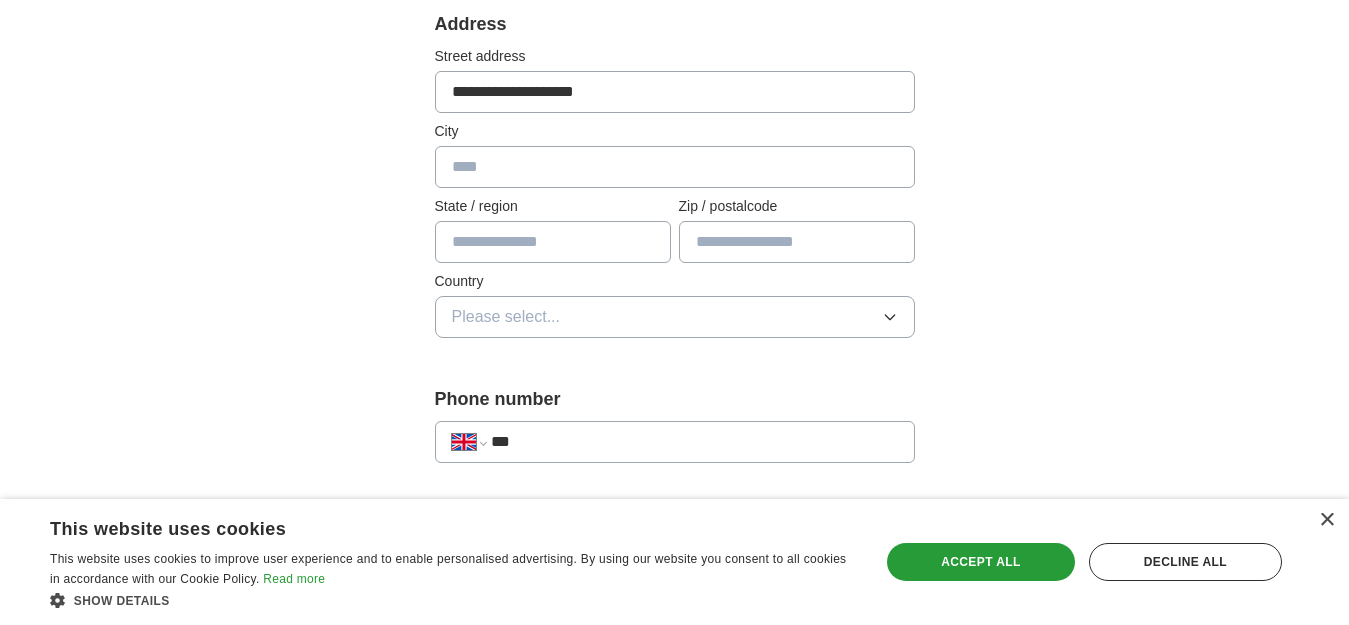 type on "**********" 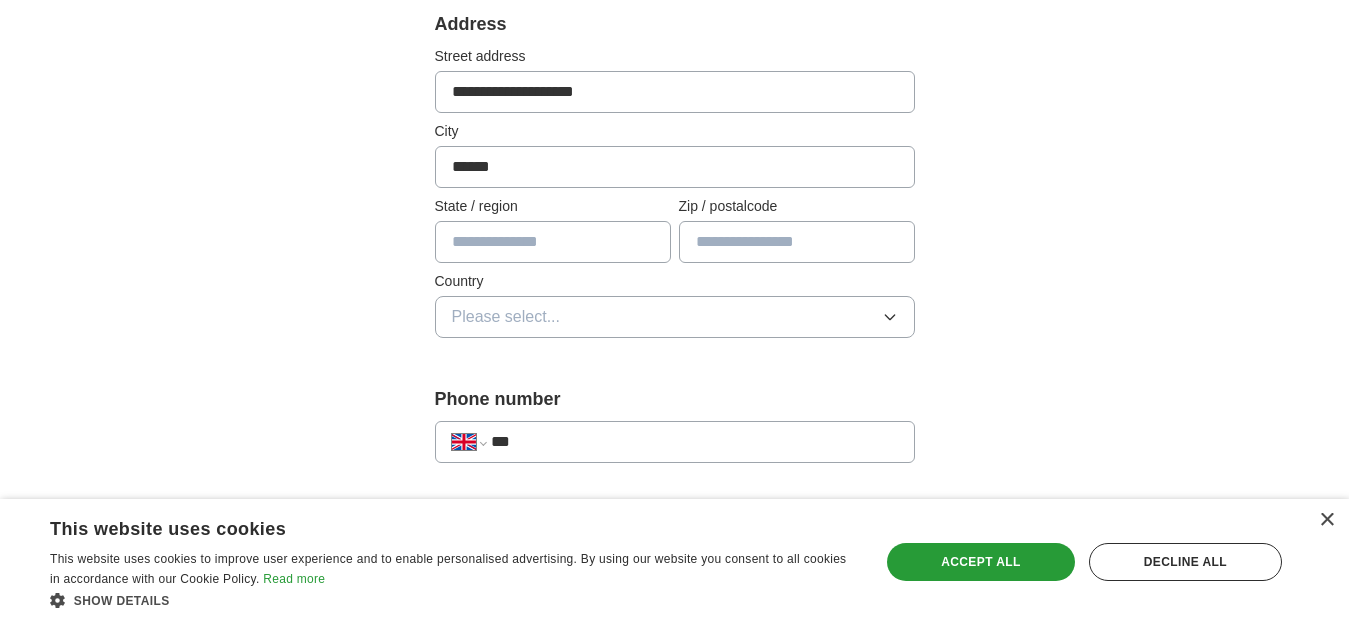 type on "******" 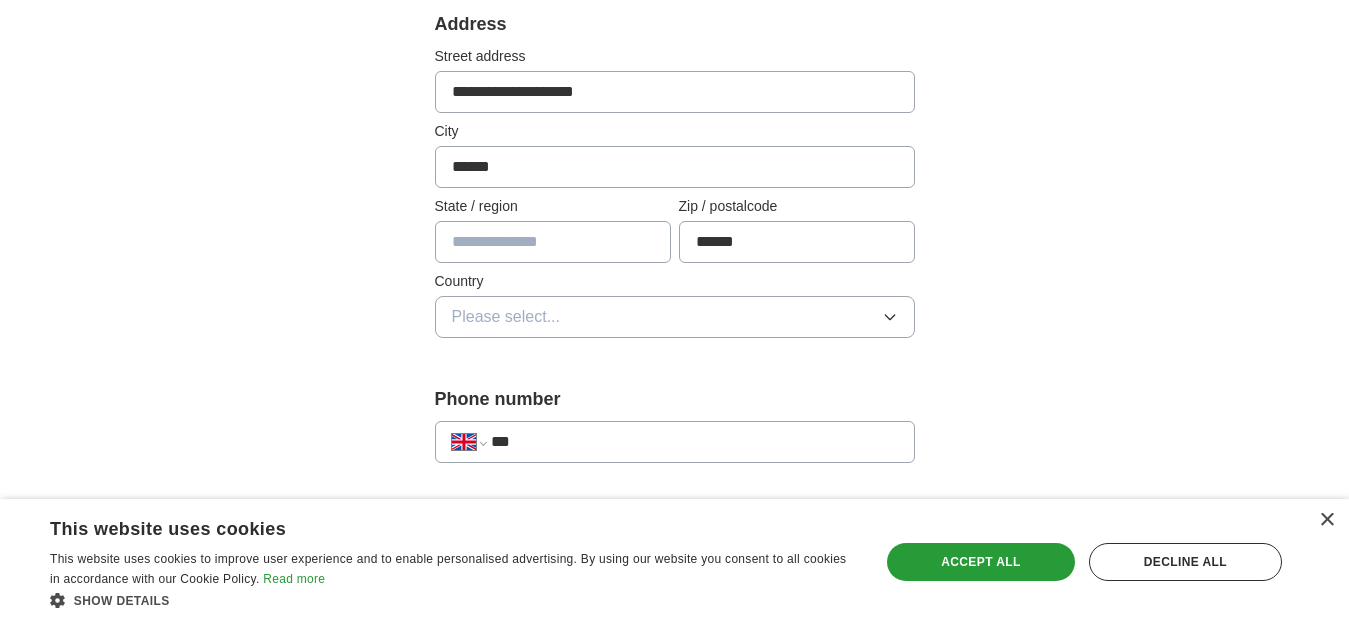 type on "******" 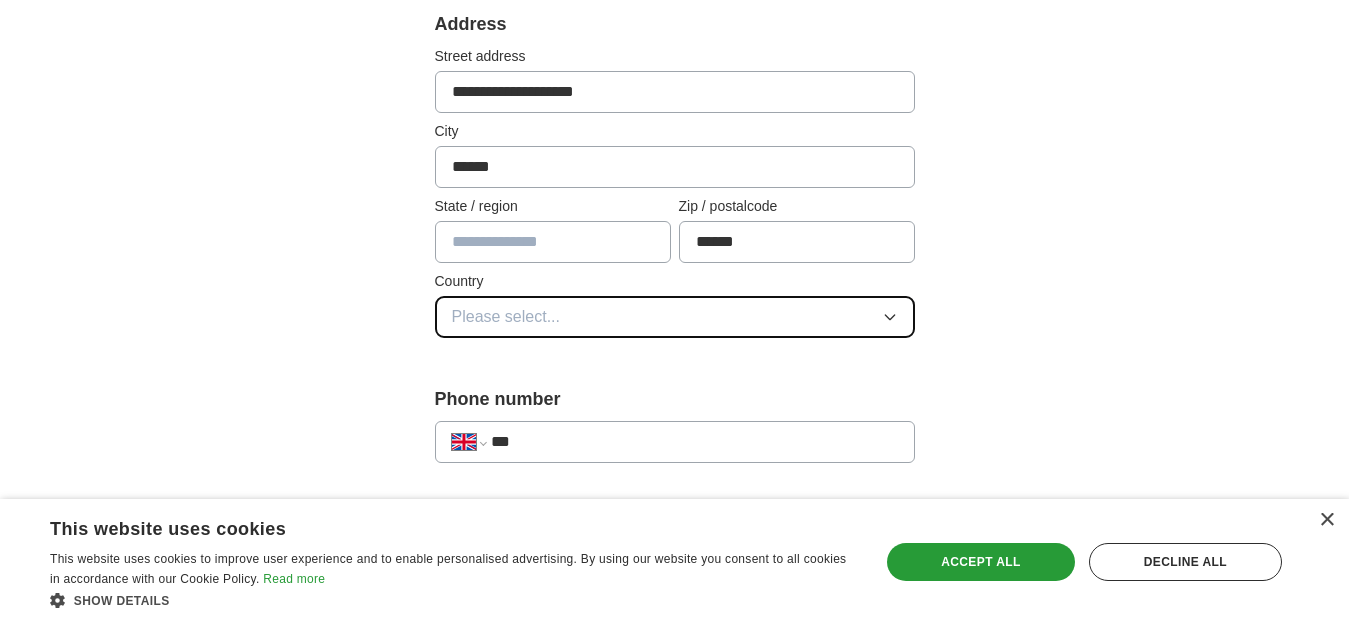 click on "Please select..." at bounding box center (675, 317) 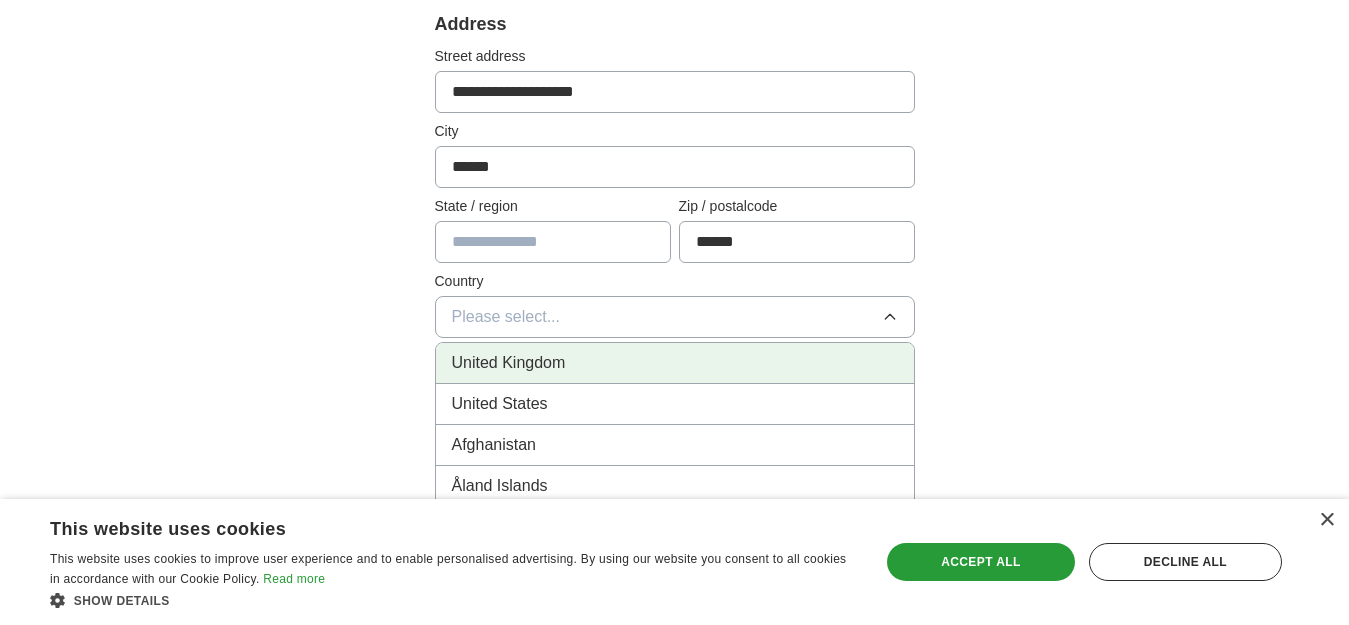 click on "United Kingdom" at bounding box center [675, 363] 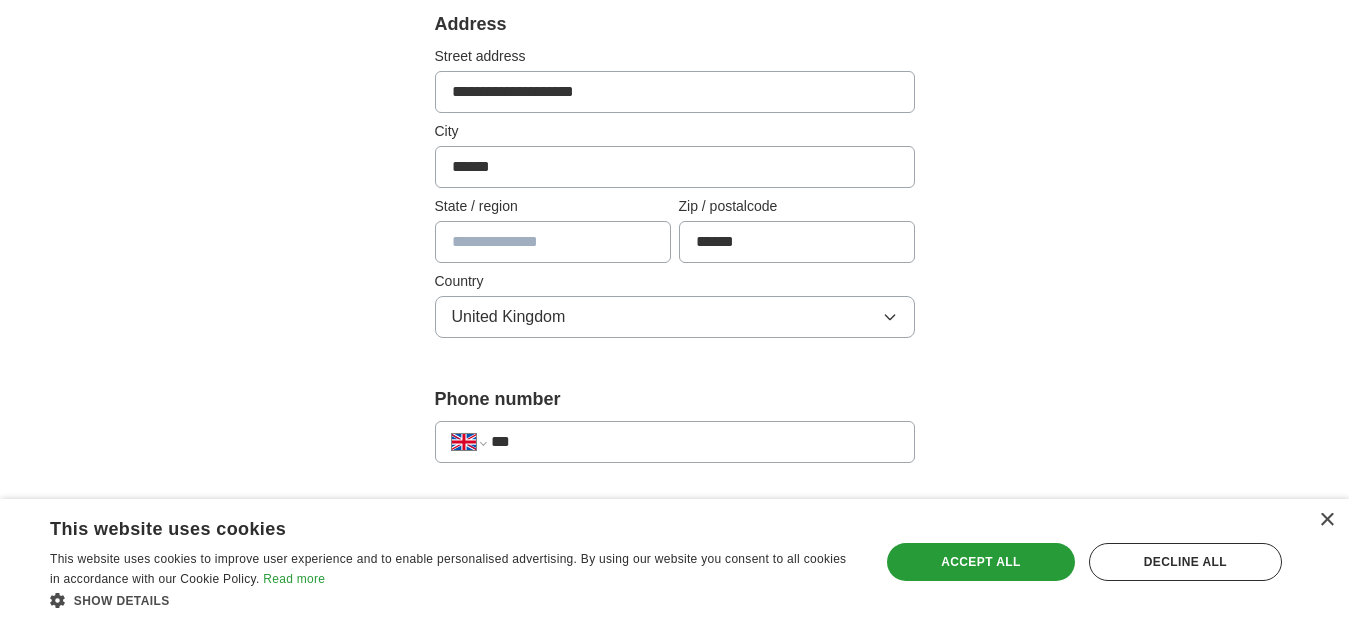 click at bounding box center (553, 242) 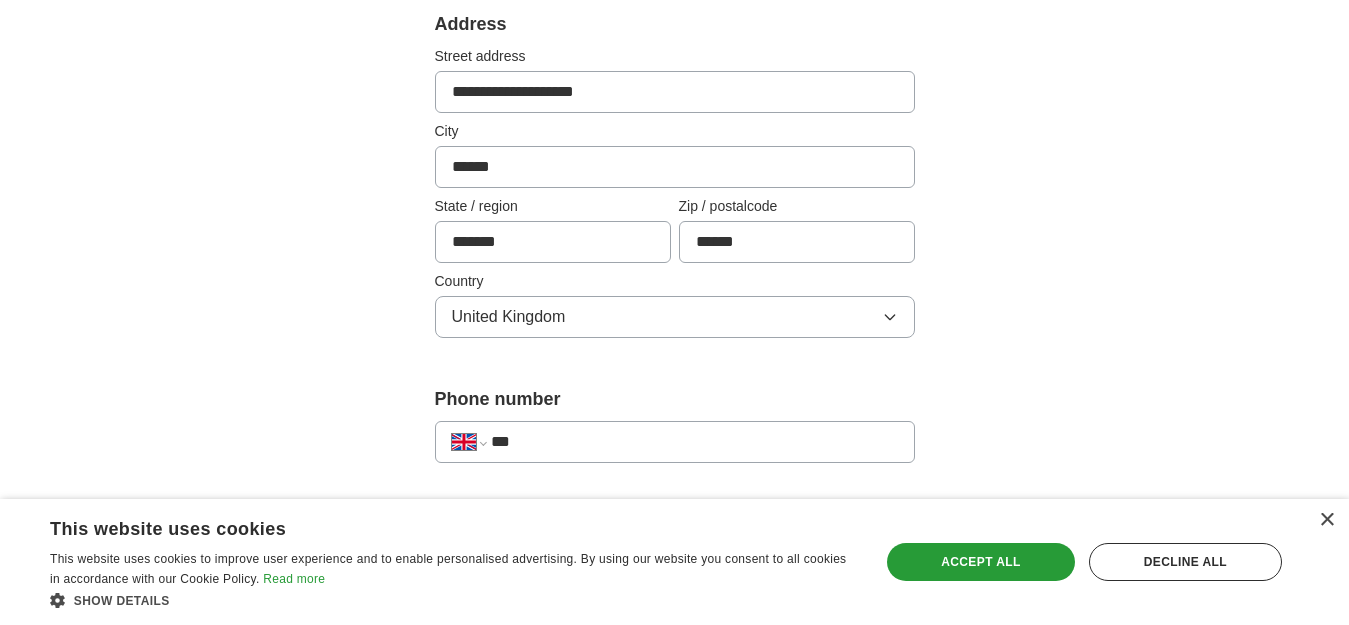 type on "*******" 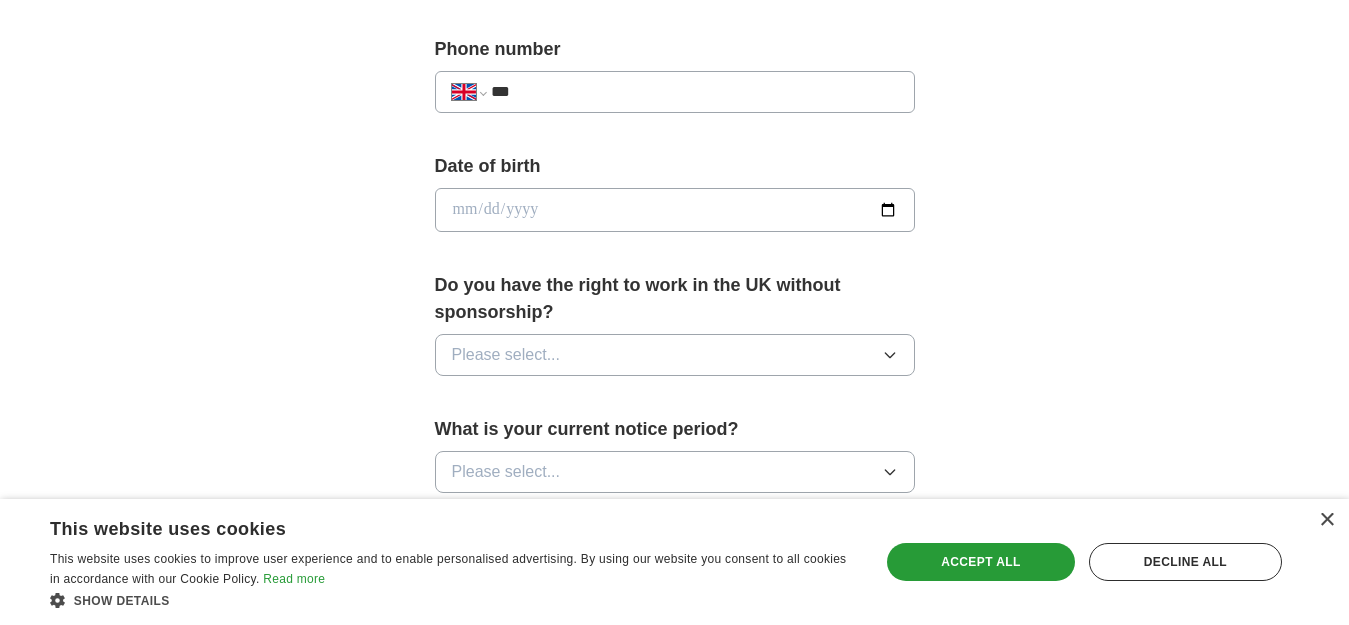 scroll, scrollTop: 800, scrollLeft: 0, axis: vertical 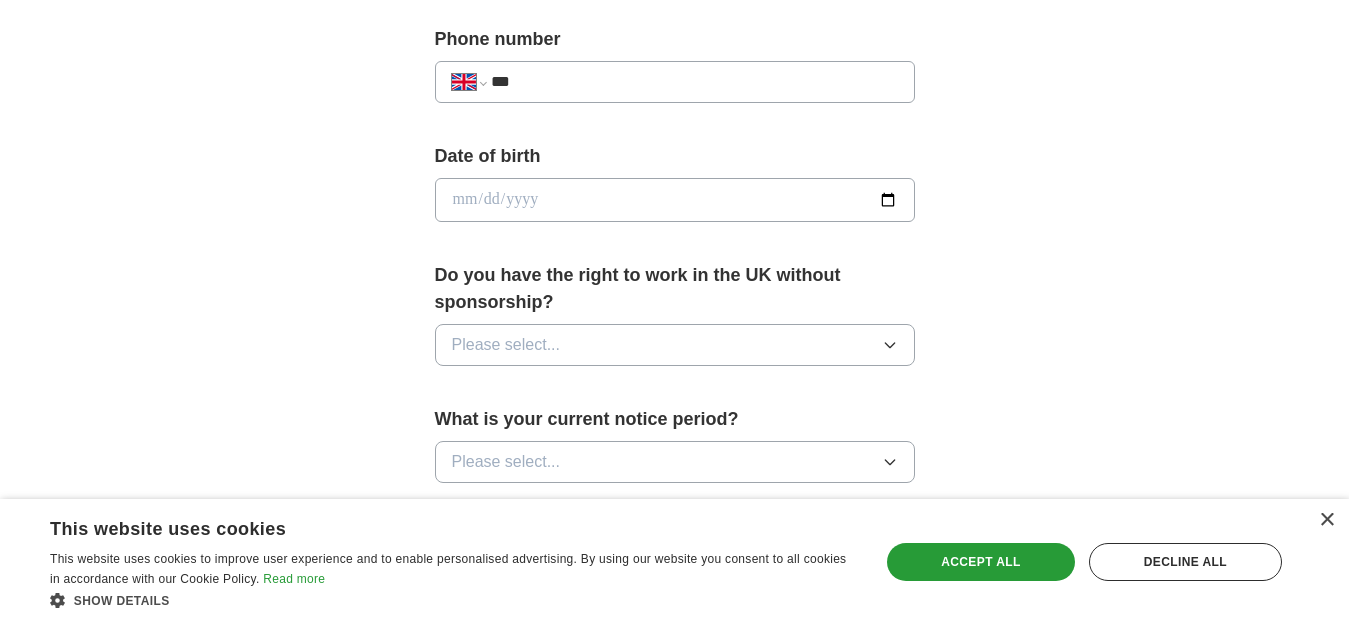 type on "**********" 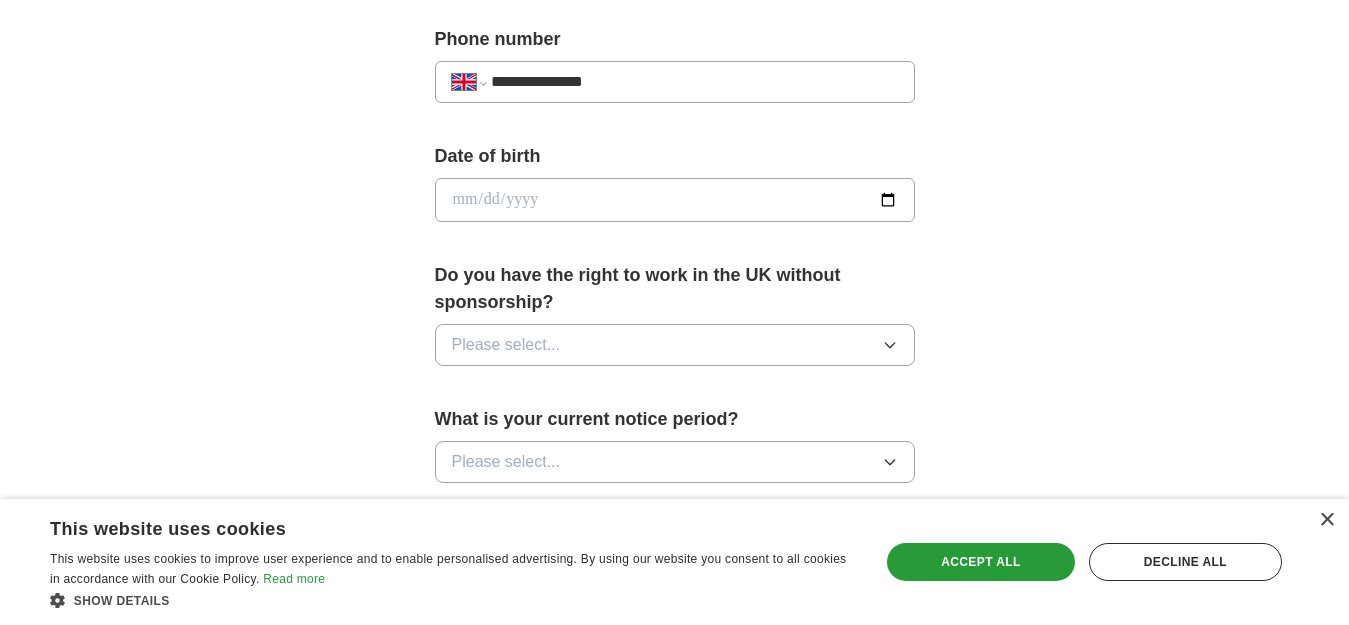 type on "**********" 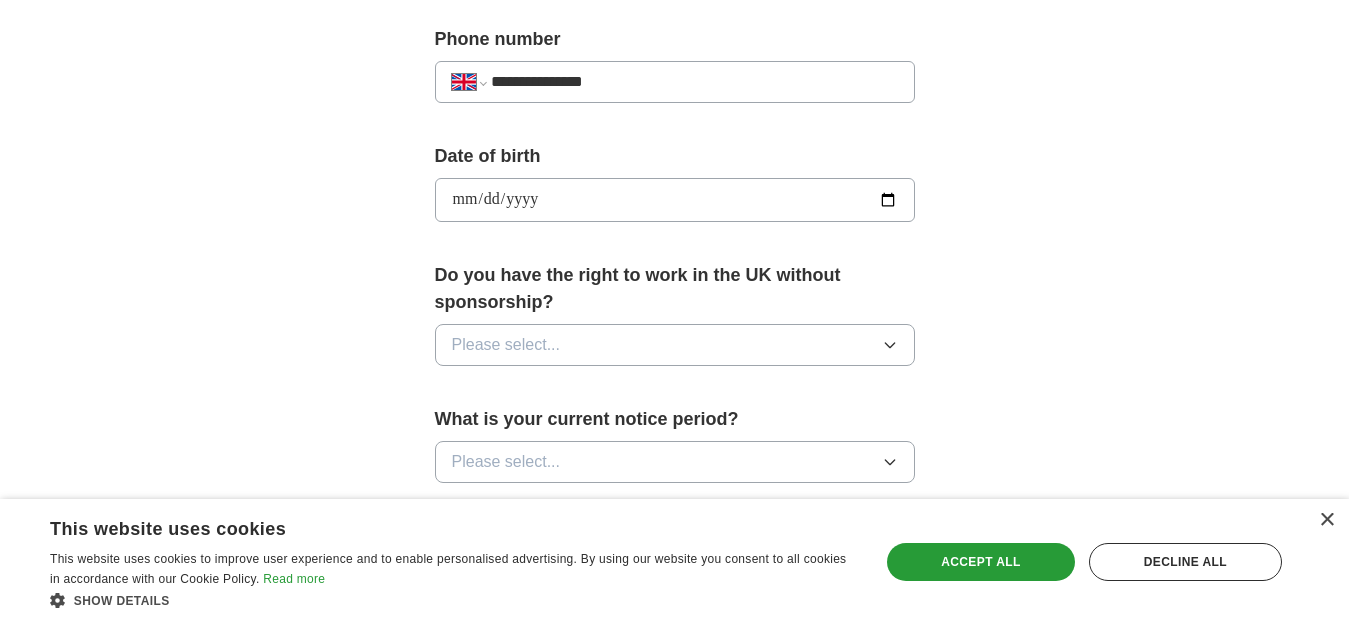 type on "**********" 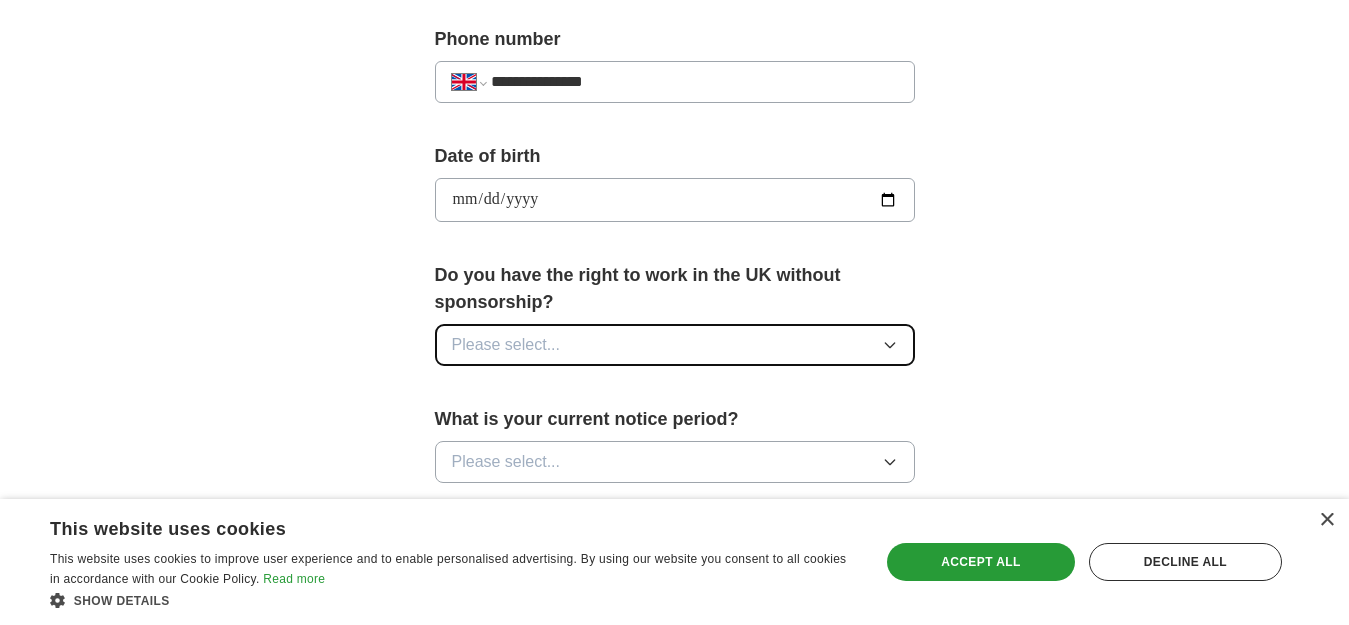 click on "Please select..." at bounding box center (675, 345) 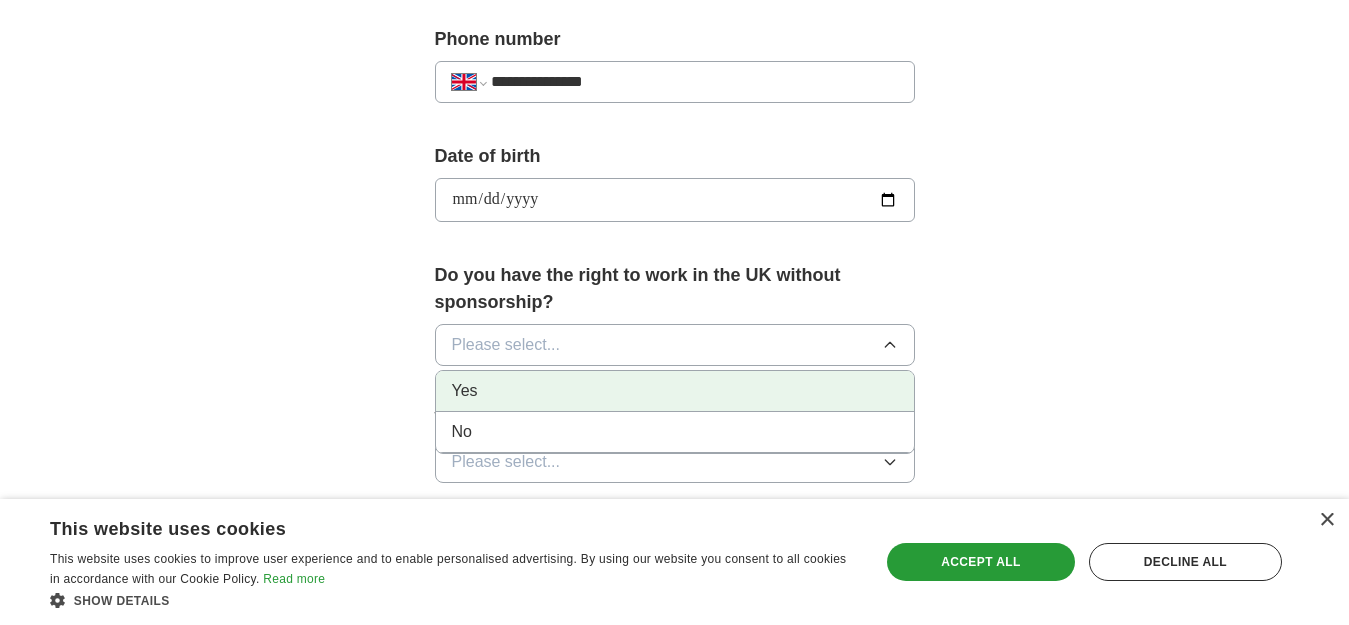 click on "Yes" at bounding box center [675, 391] 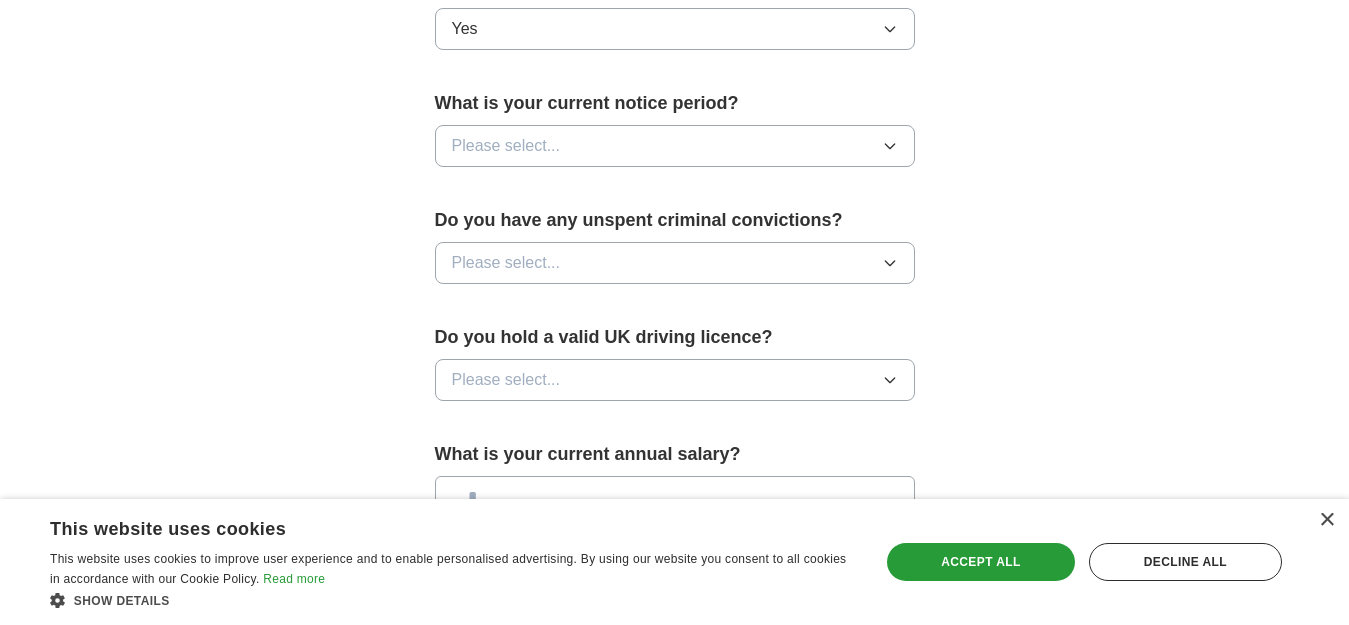 scroll, scrollTop: 1120, scrollLeft: 0, axis: vertical 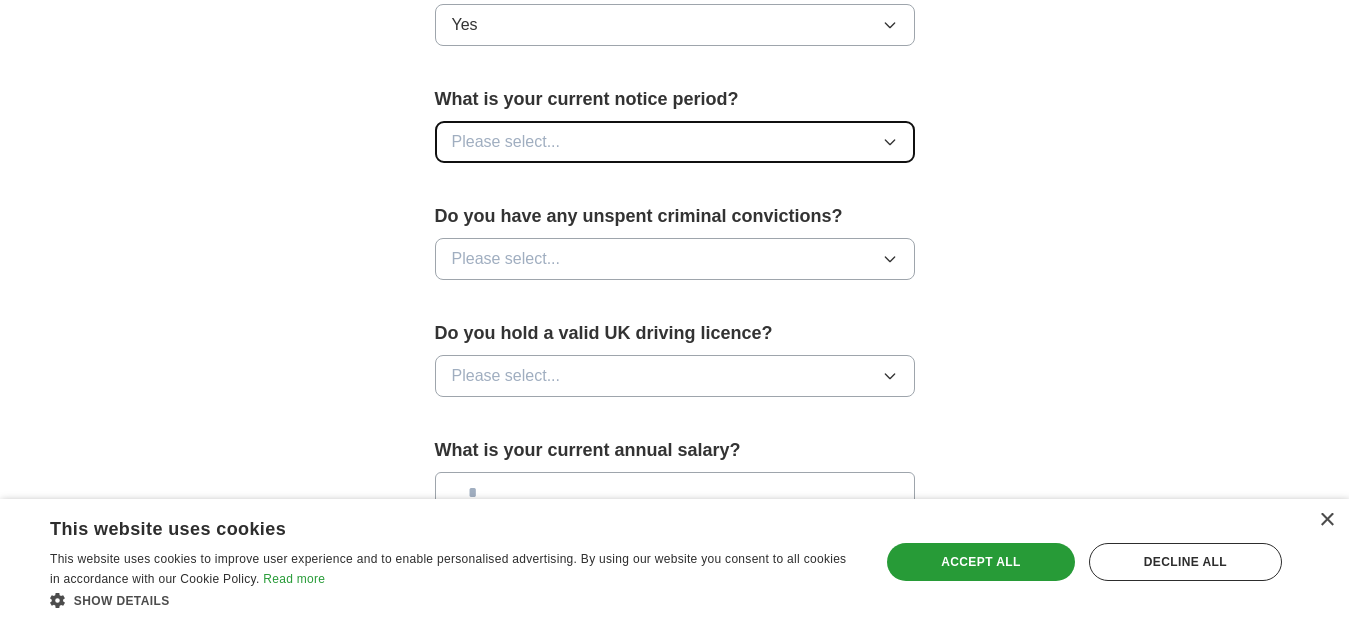 click on "Please select..." at bounding box center (675, 142) 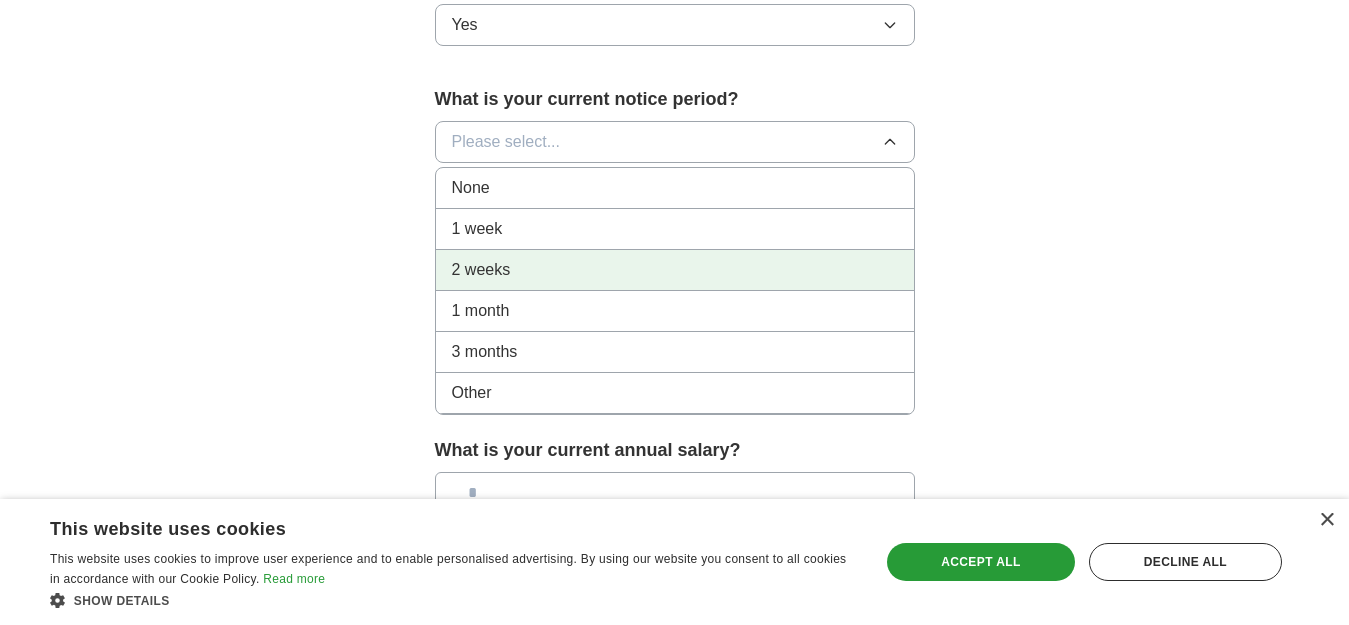 click on "2 weeks" at bounding box center [675, 270] 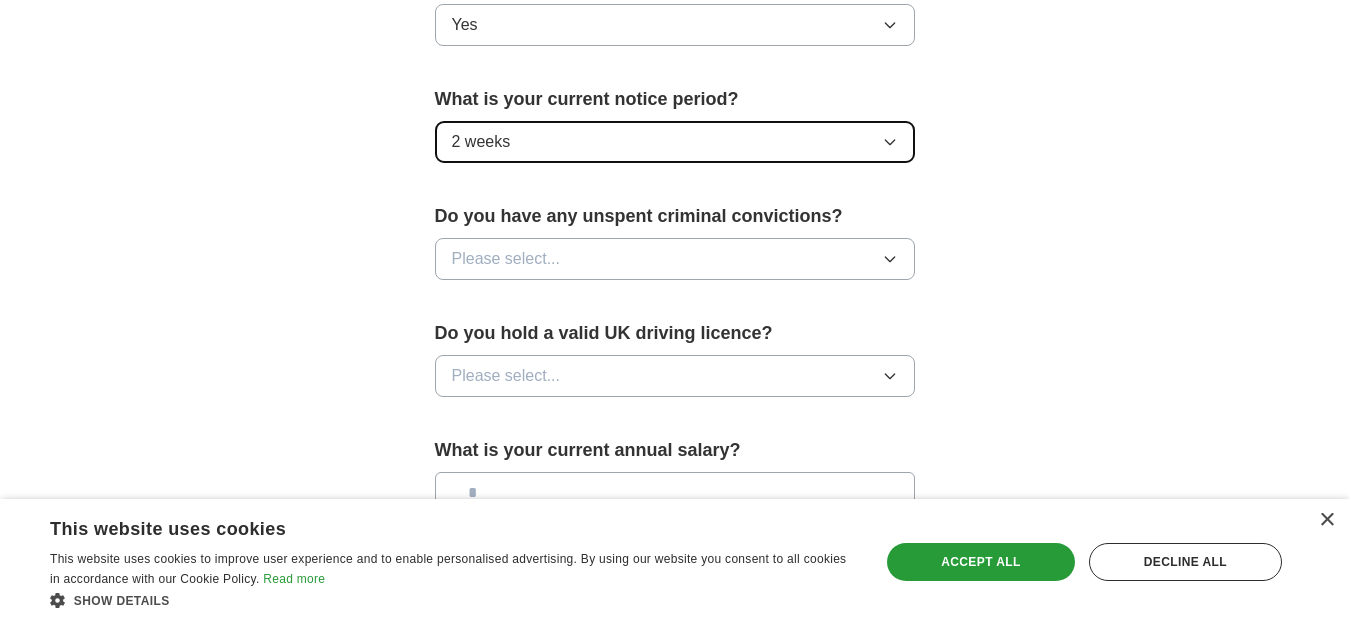 click 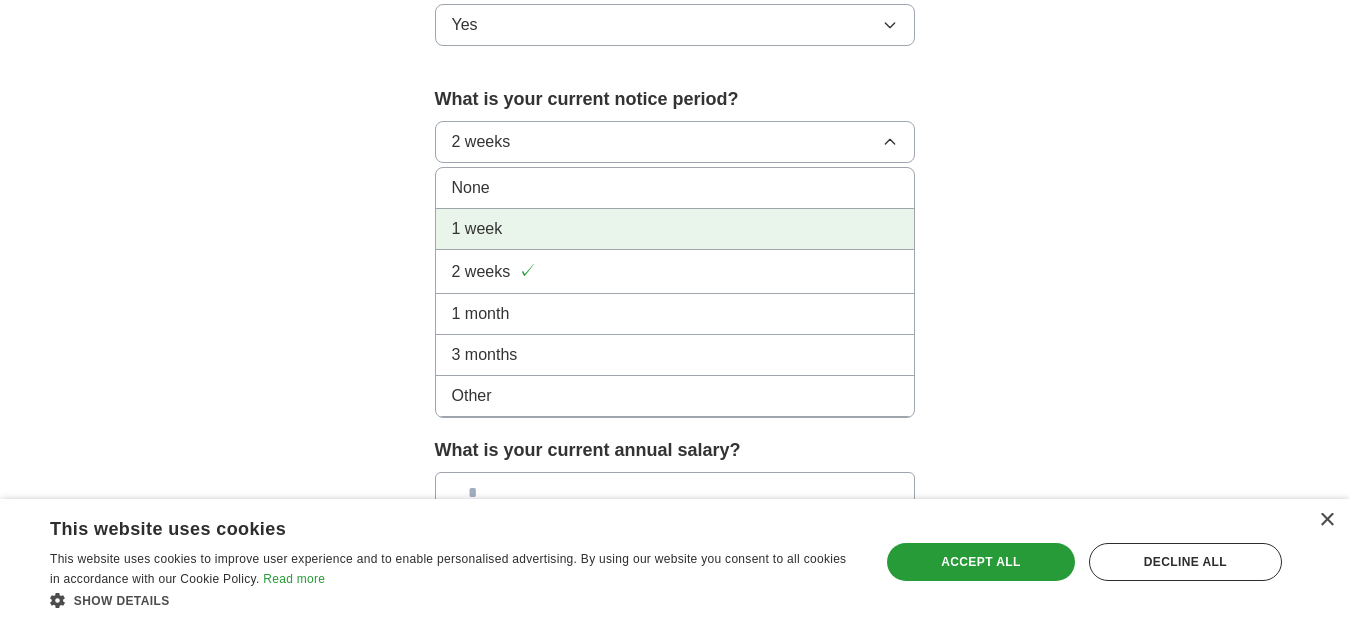 click on "1 week" at bounding box center (675, 229) 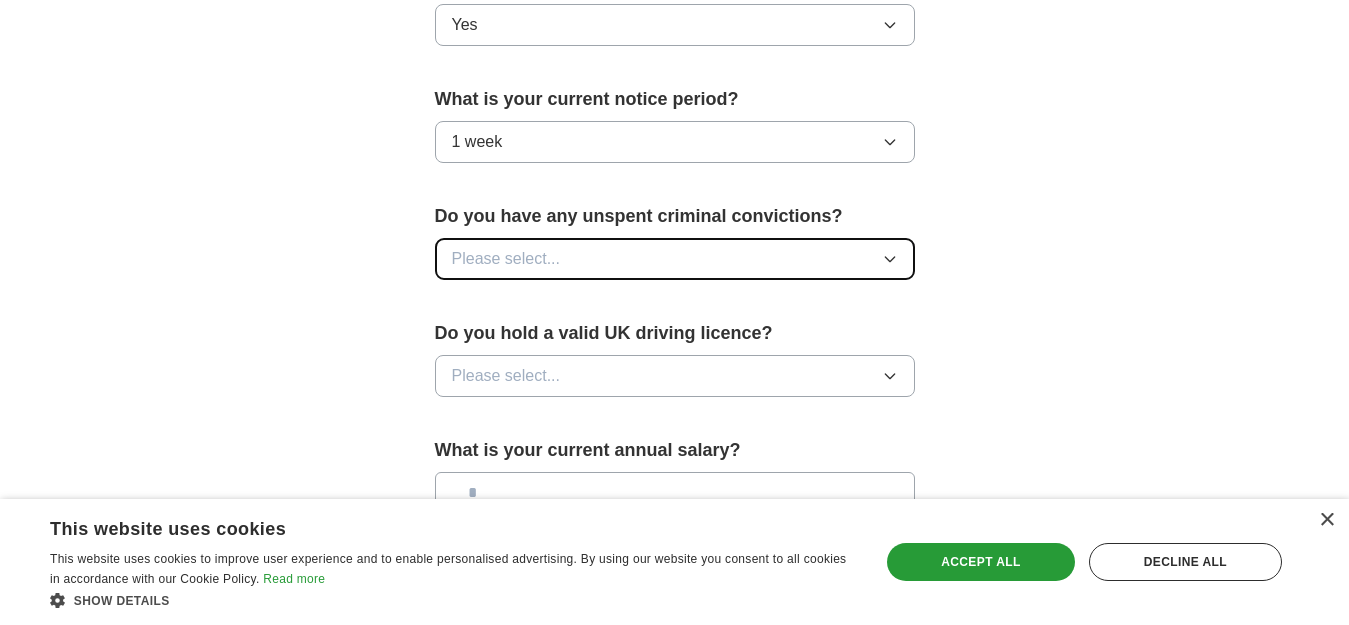 click on "Please select..." at bounding box center [675, 259] 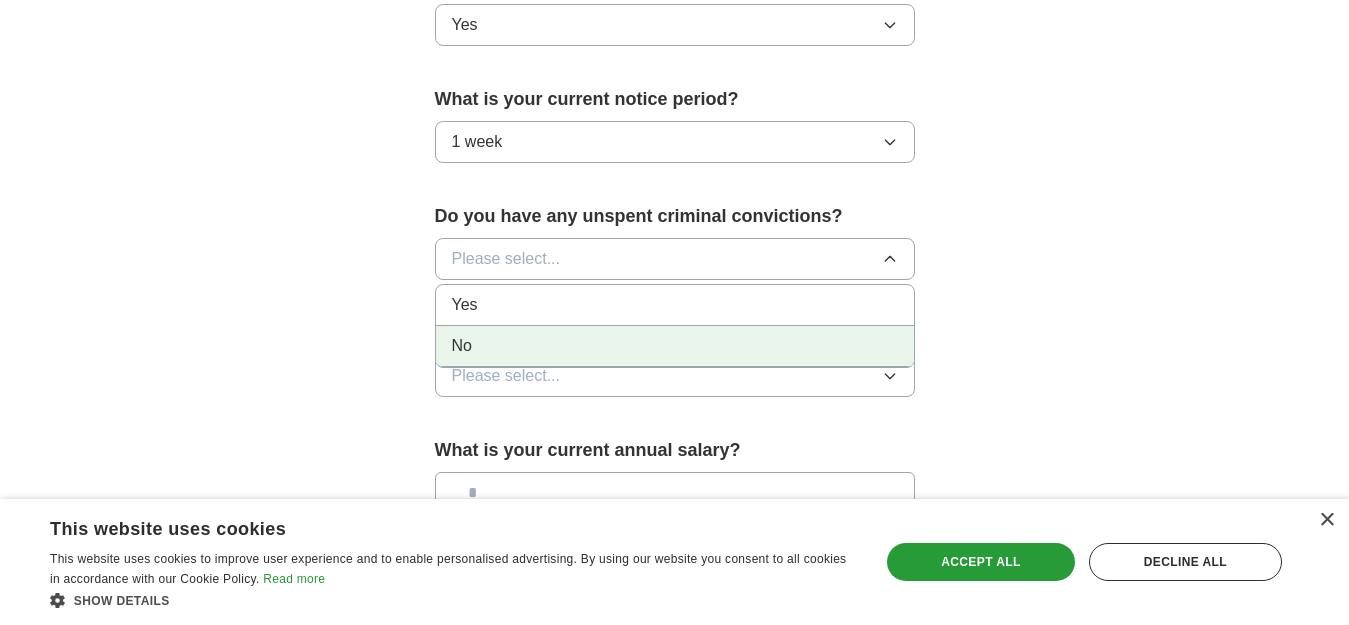 click on "No" at bounding box center [675, 346] 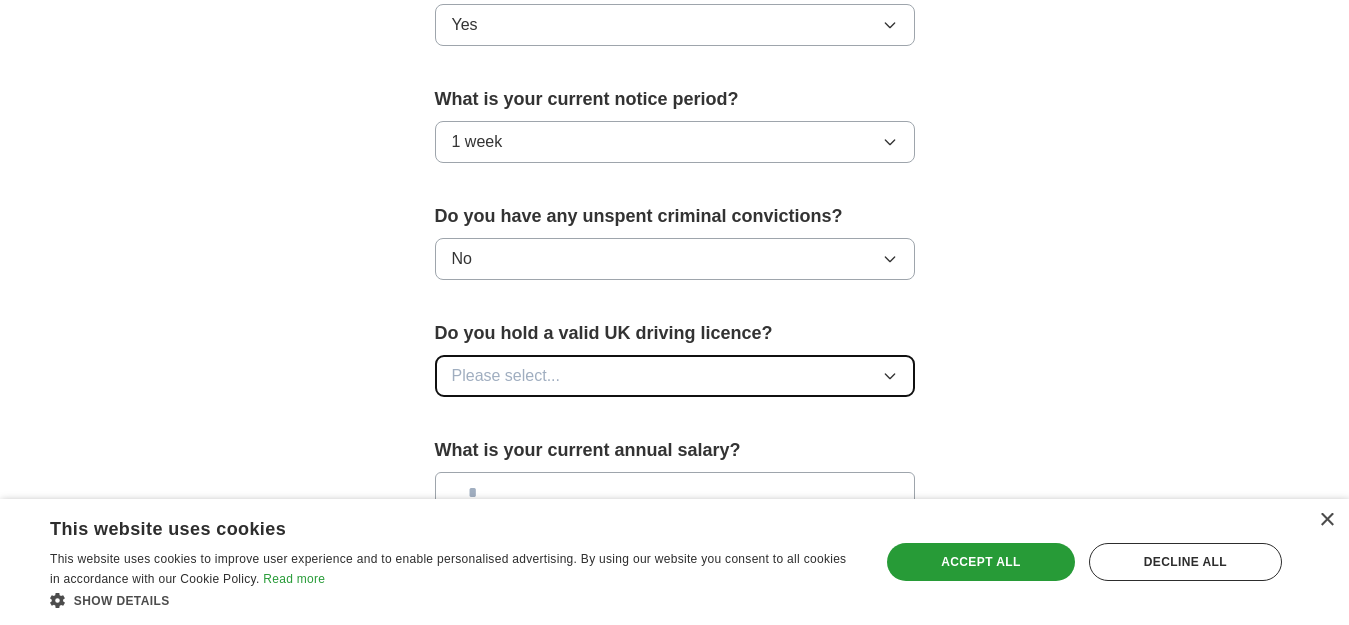 click 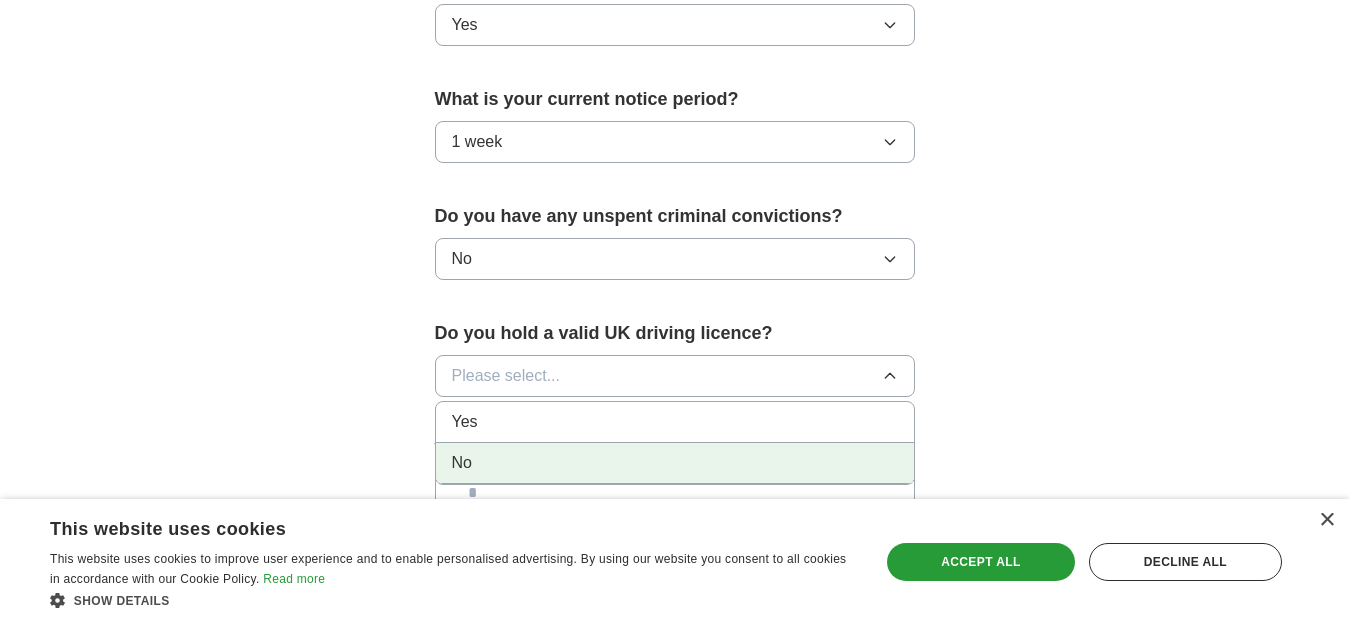 click on "No" at bounding box center (675, 463) 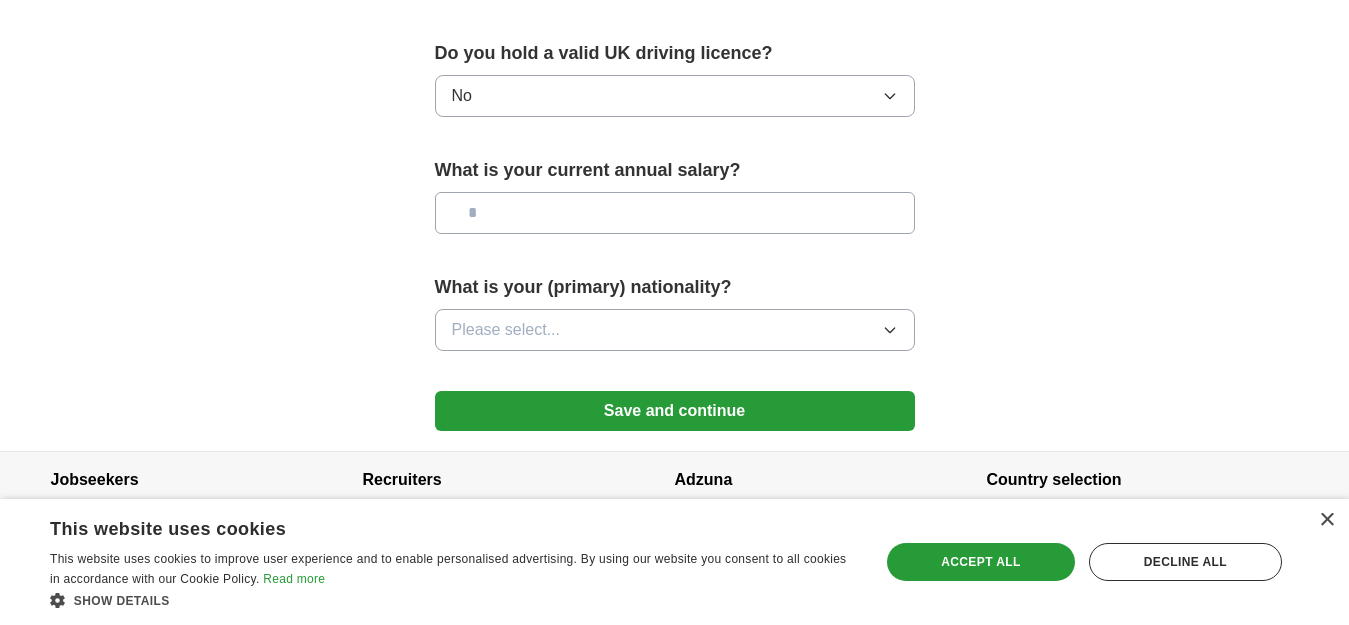 scroll, scrollTop: 1428, scrollLeft: 0, axis: vertical 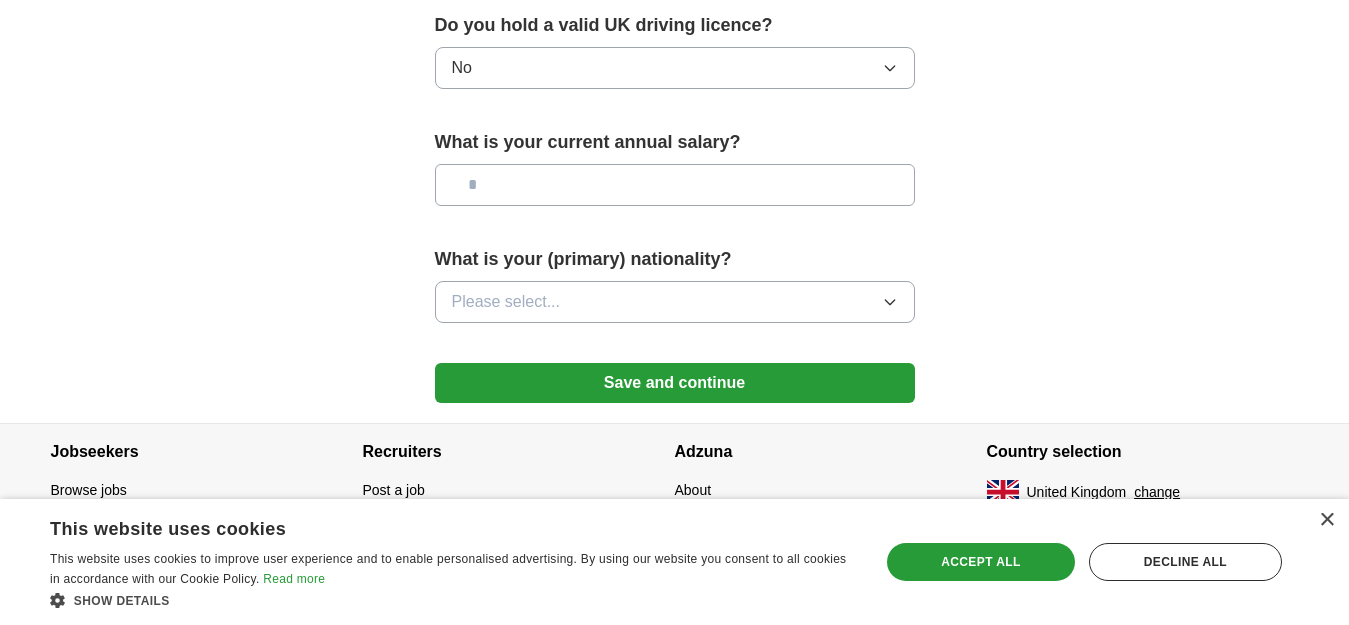click at bounding box center (675, 185) 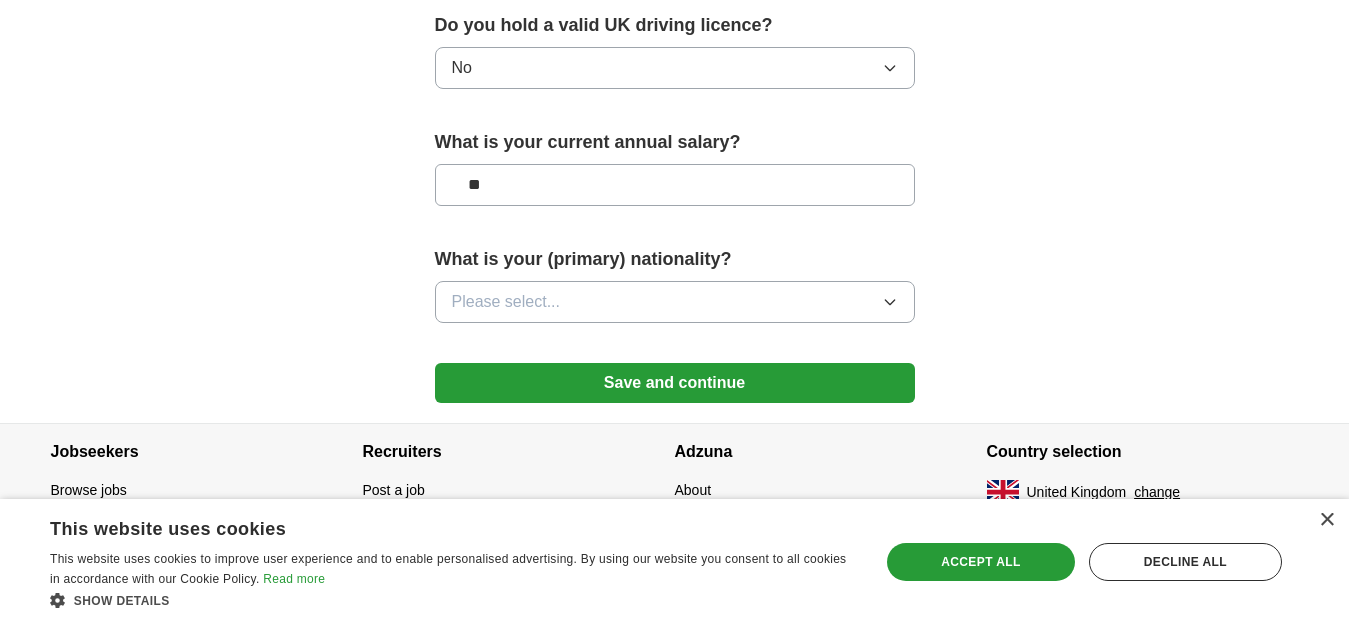 type on "**" 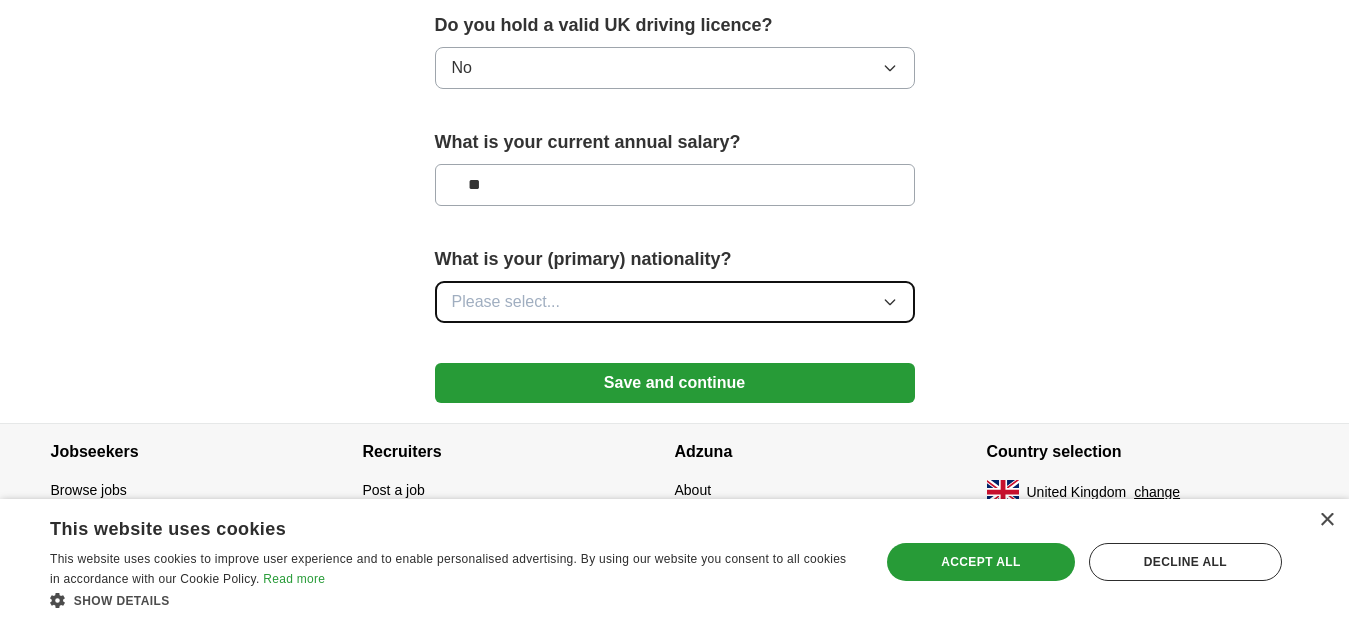 click 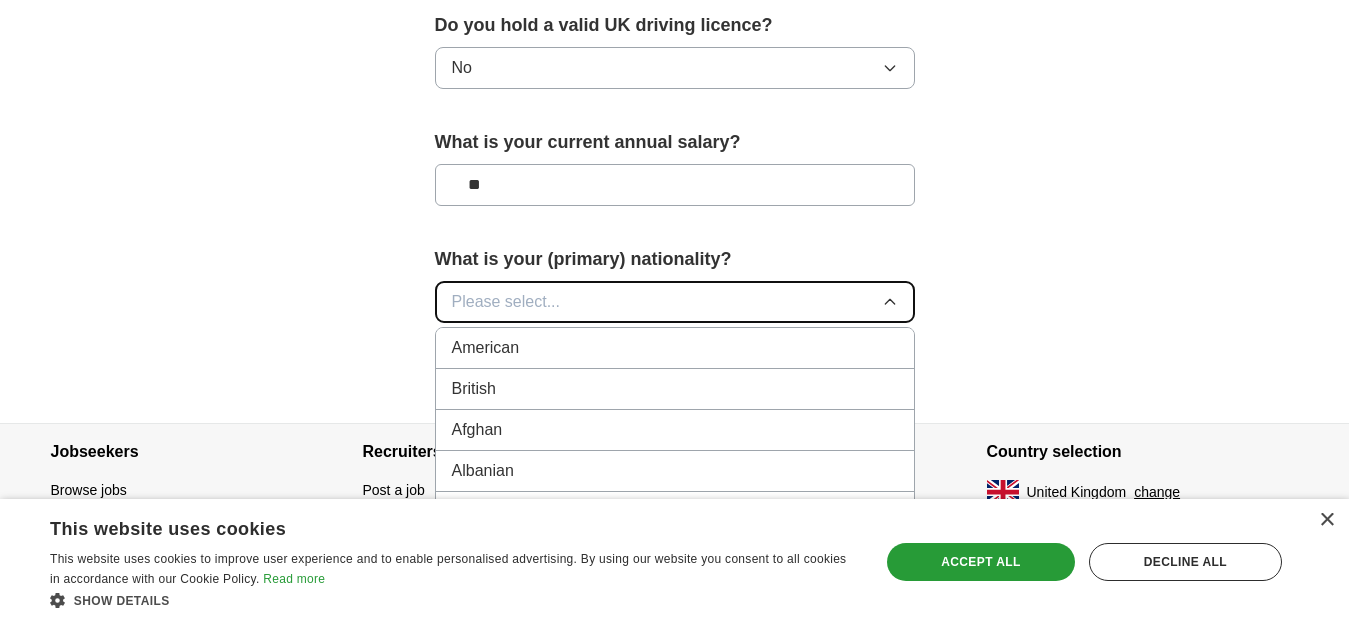 type 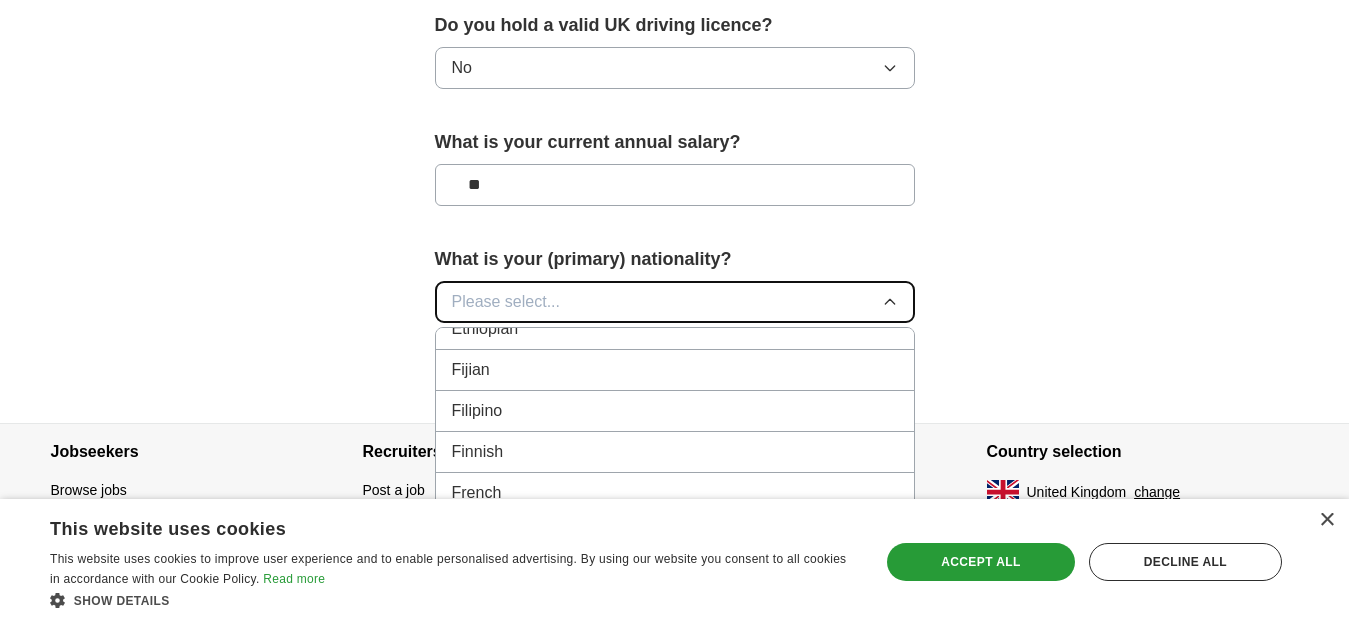 scroll, scrollTop: 2786, scrollLeft: 0, axis: vertical 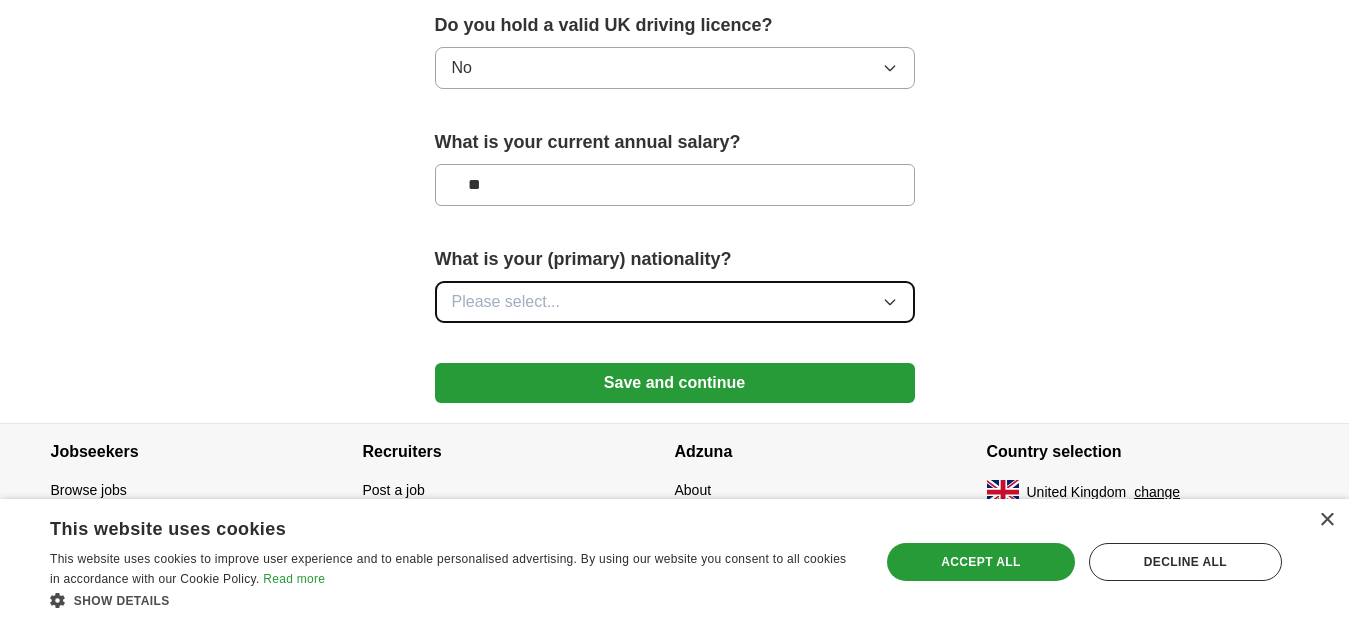 click 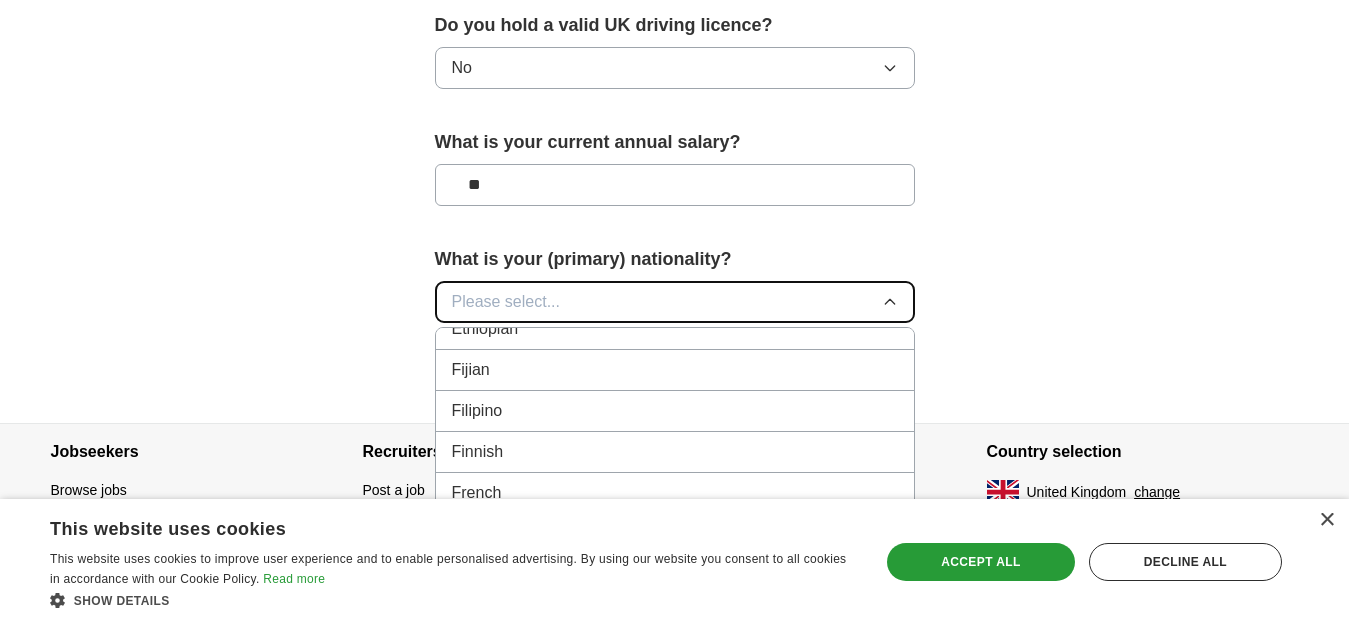 scroll, scrollTop: 2786, scrollLeft: 0, axis: vertical 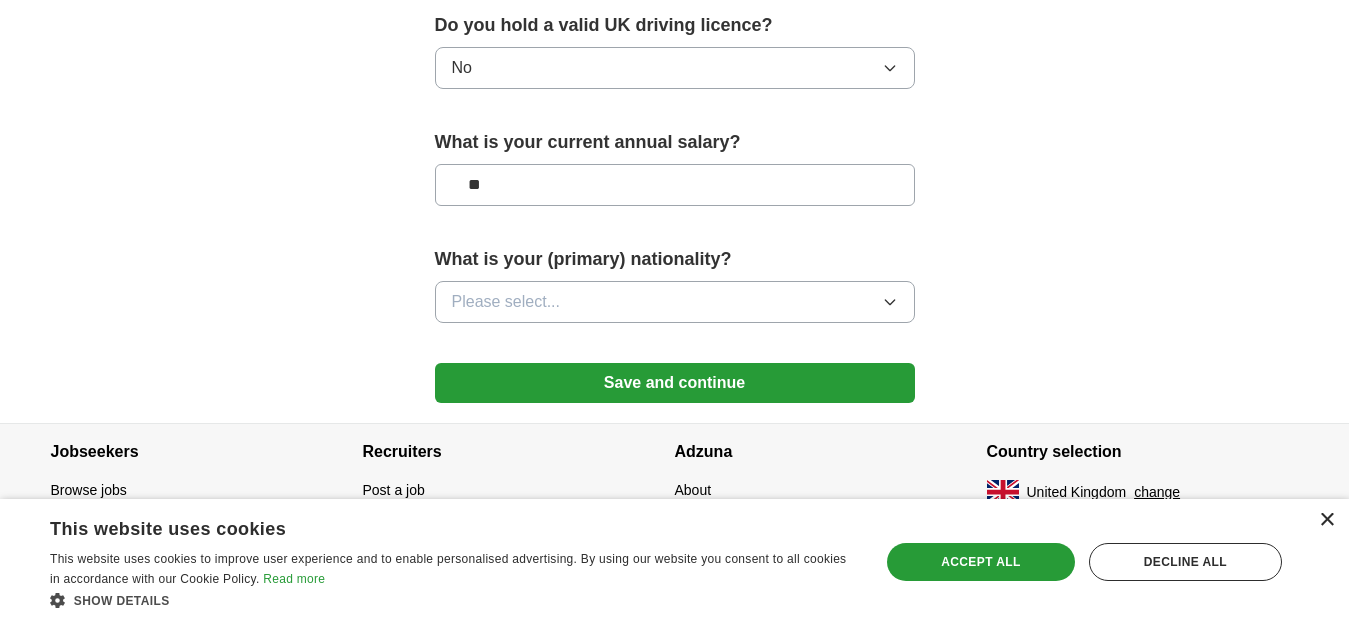 click on "×" at bounding box center [1326, 520] 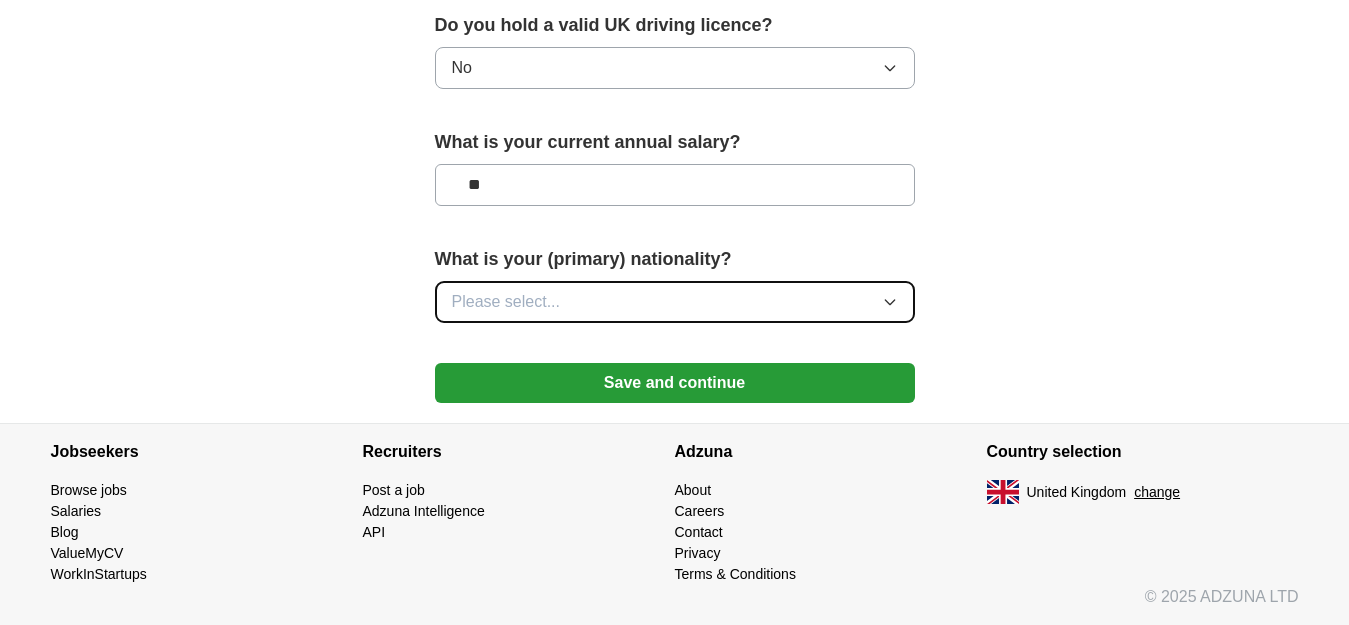 click on "Please select..." at bounding box center [675, 302] 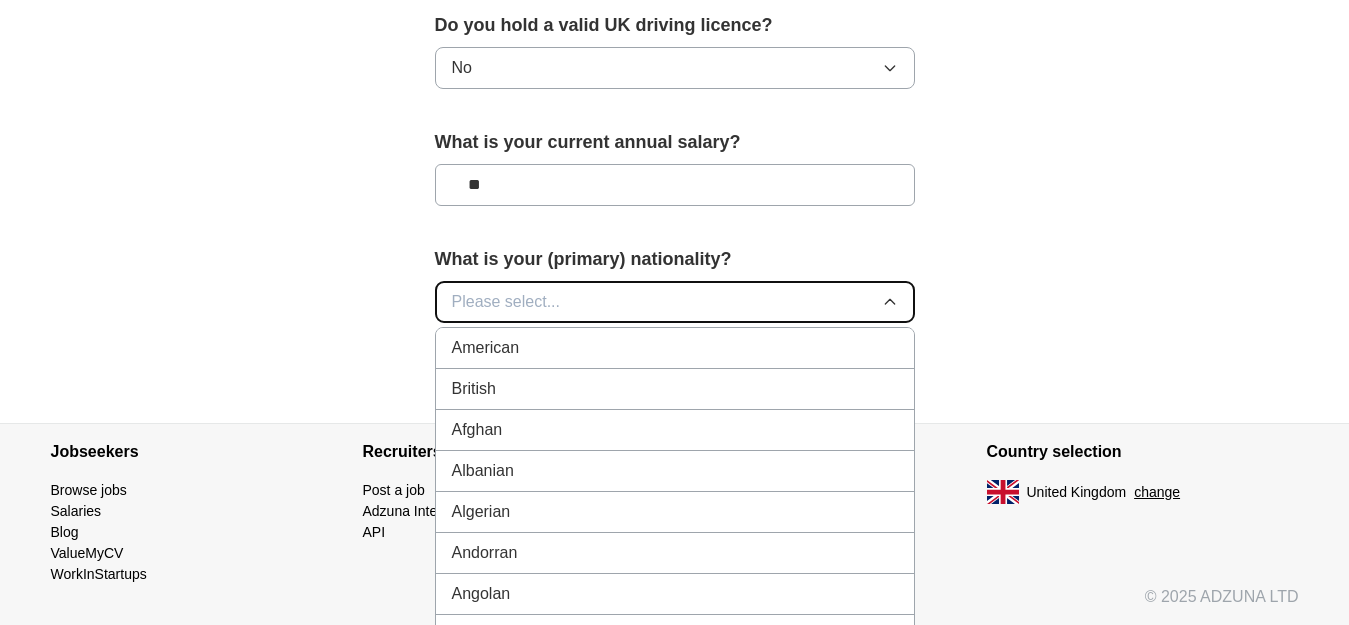 click on "Please select..." at bounding box center [675, 302] 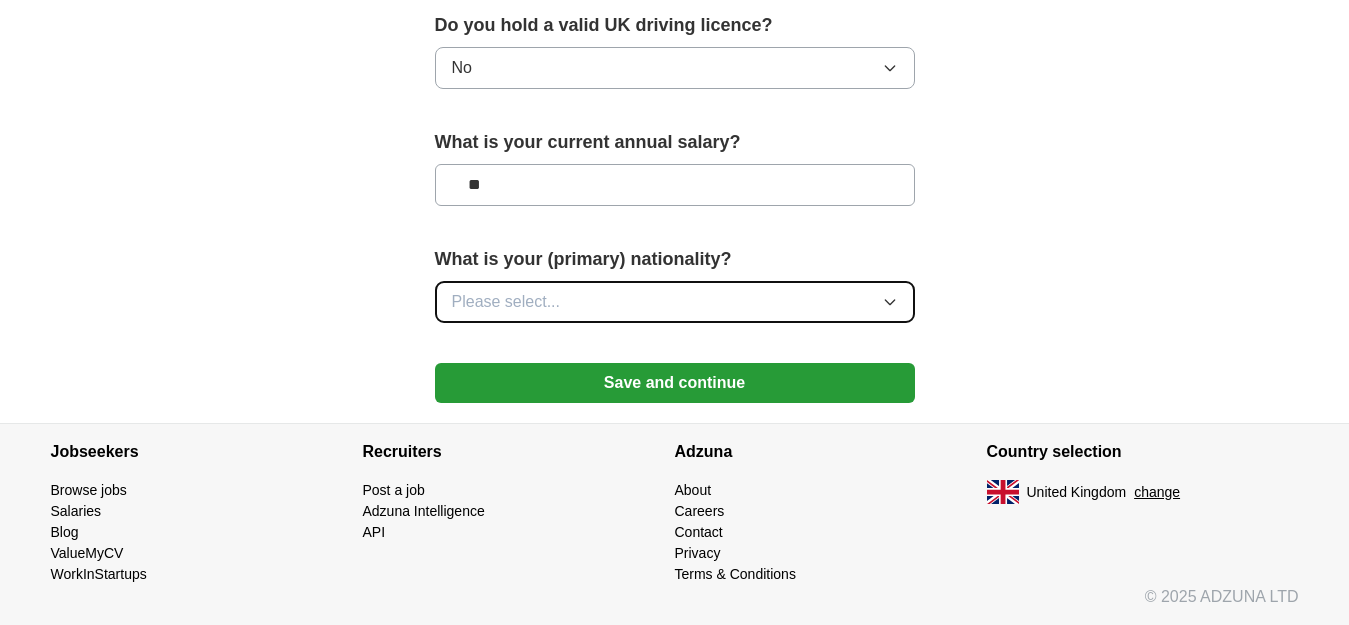 click 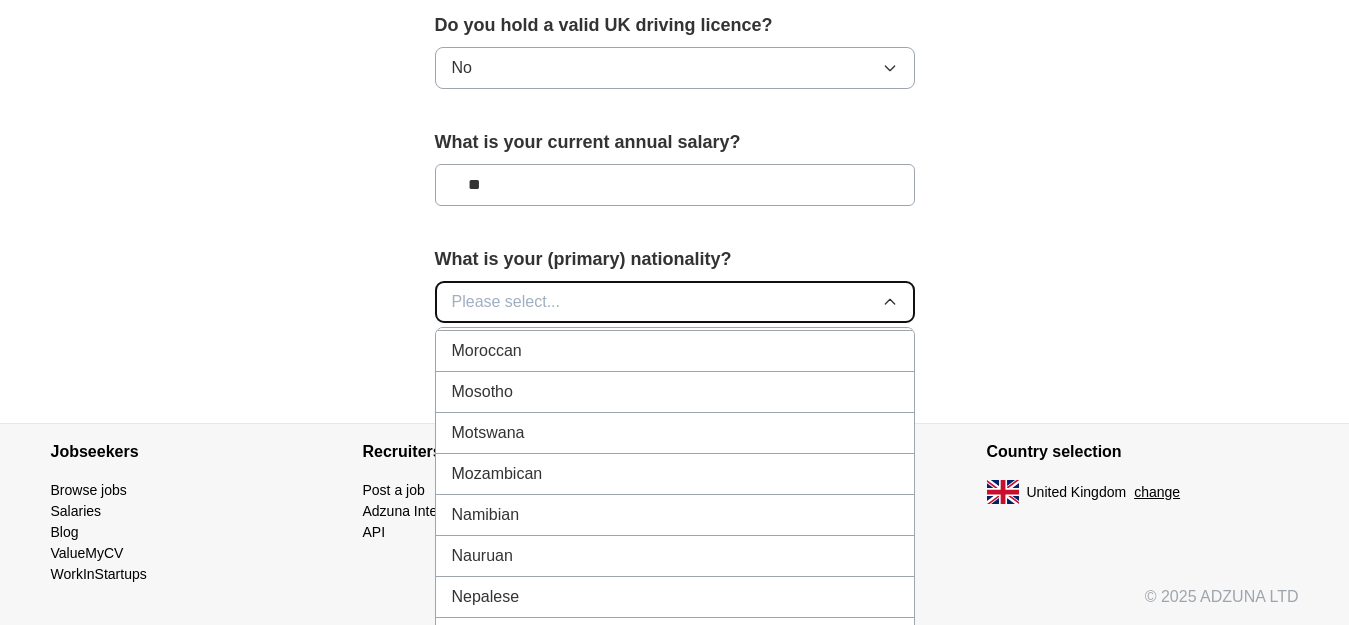 scroll, scrollTop: 5224, scrollLeft: 0, axis: vertical 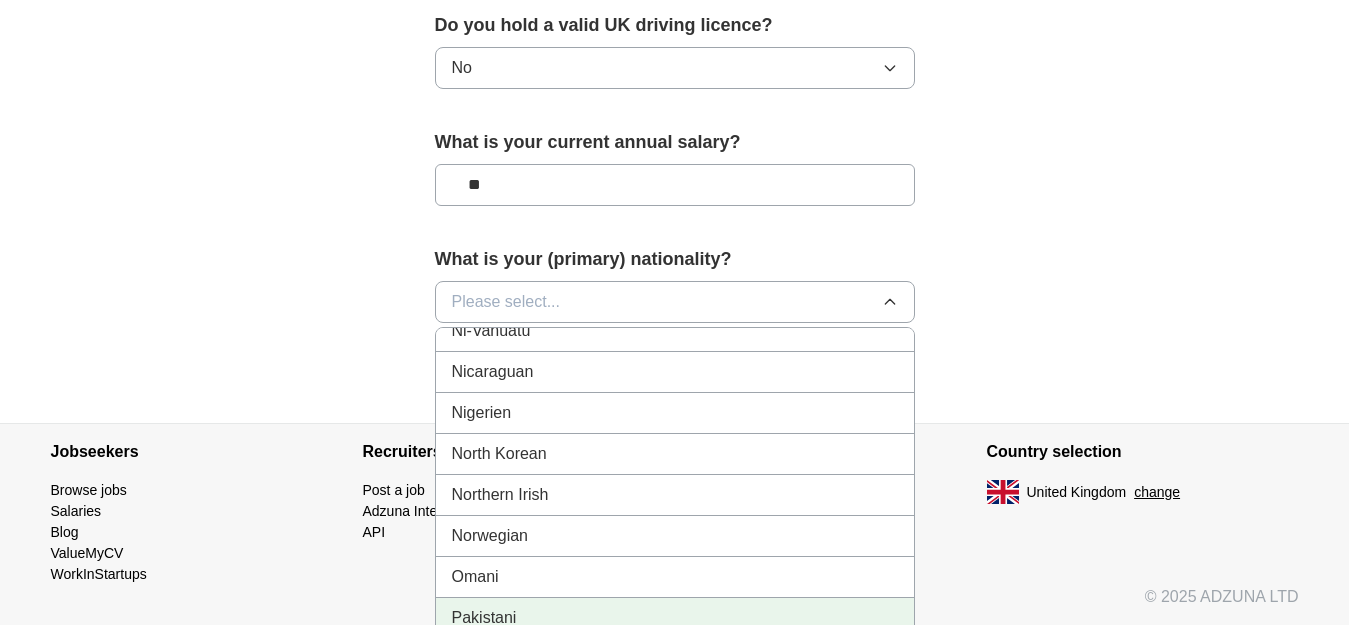 click on "Pakistani" at bounding box center [675, 618] 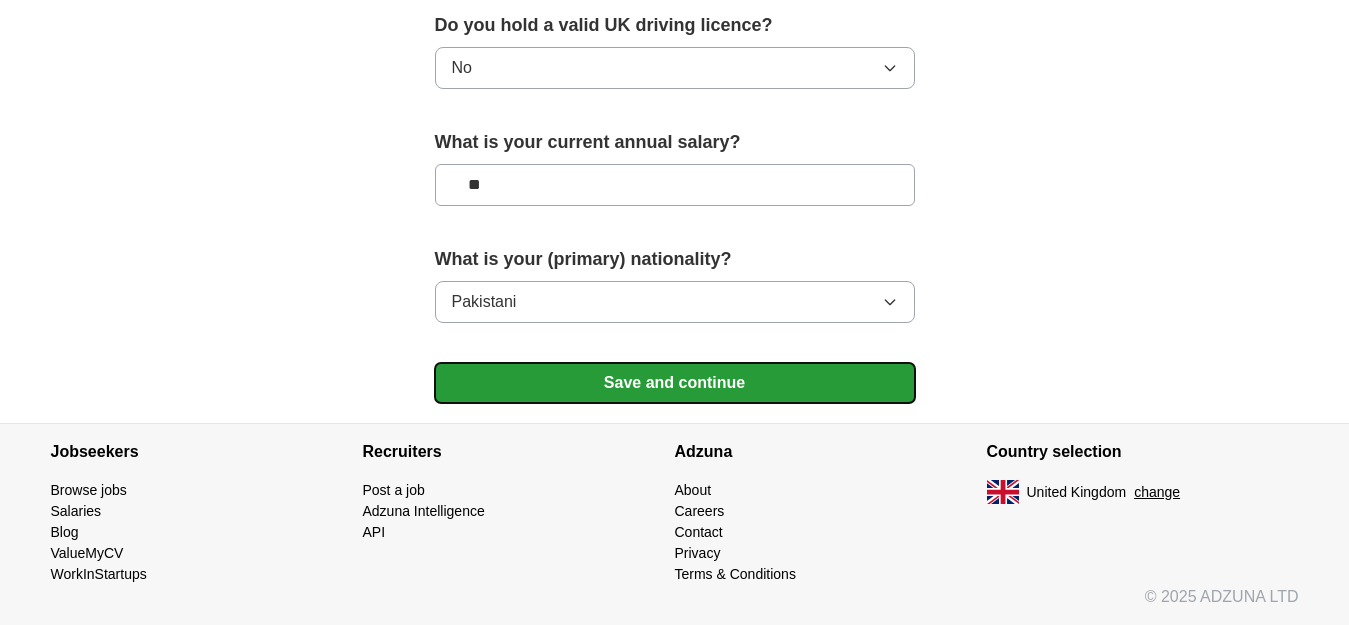 click on "Save and continue" at bounding box center [675, 383] 